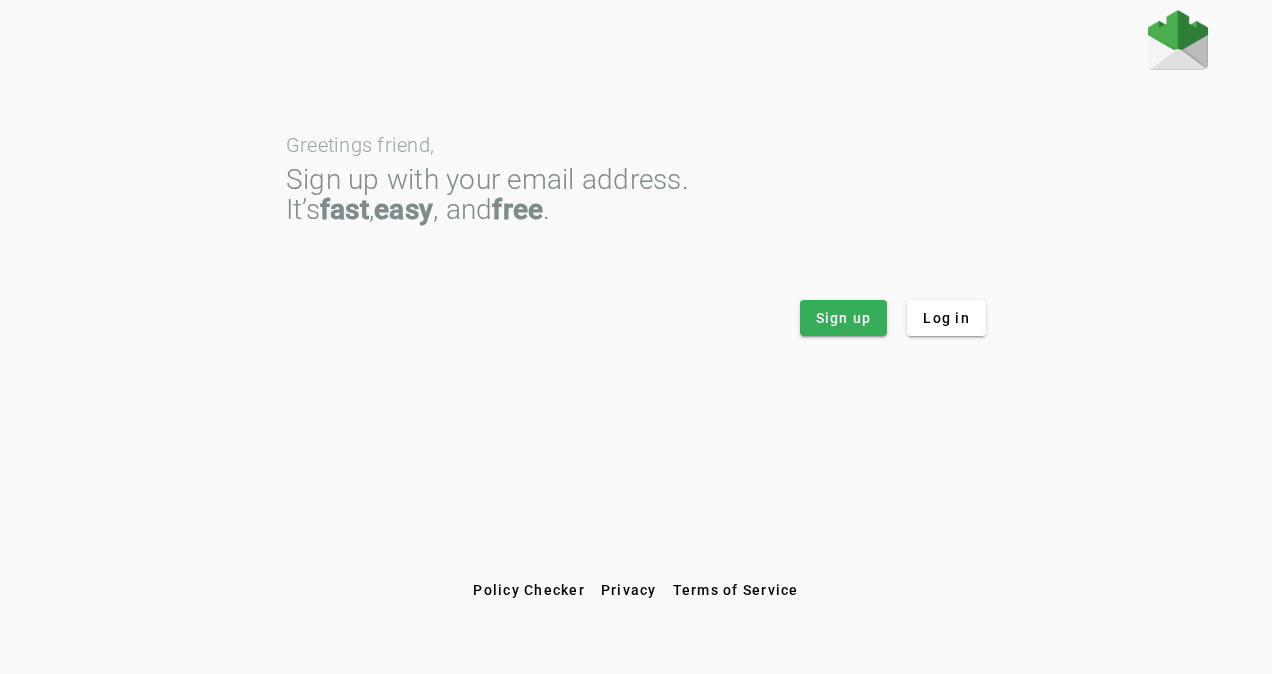 scroll, scrollTop: 0, scrollLeft: 0, axis: both 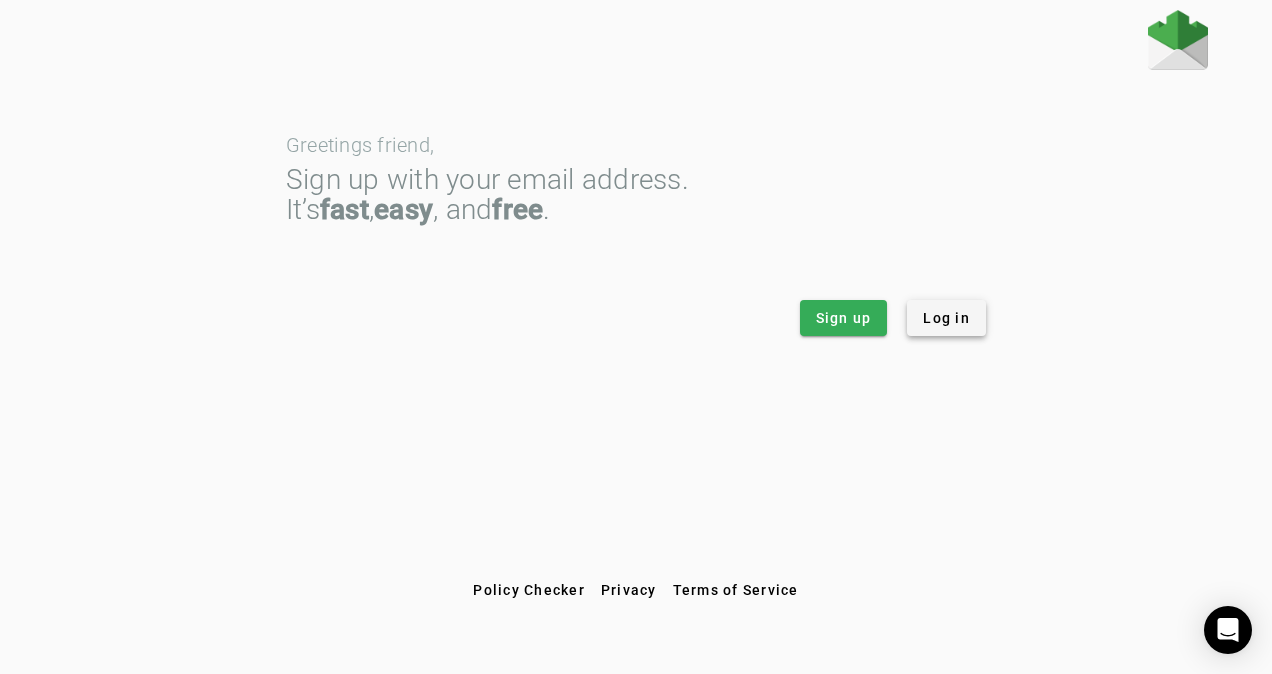 click on "Log in" 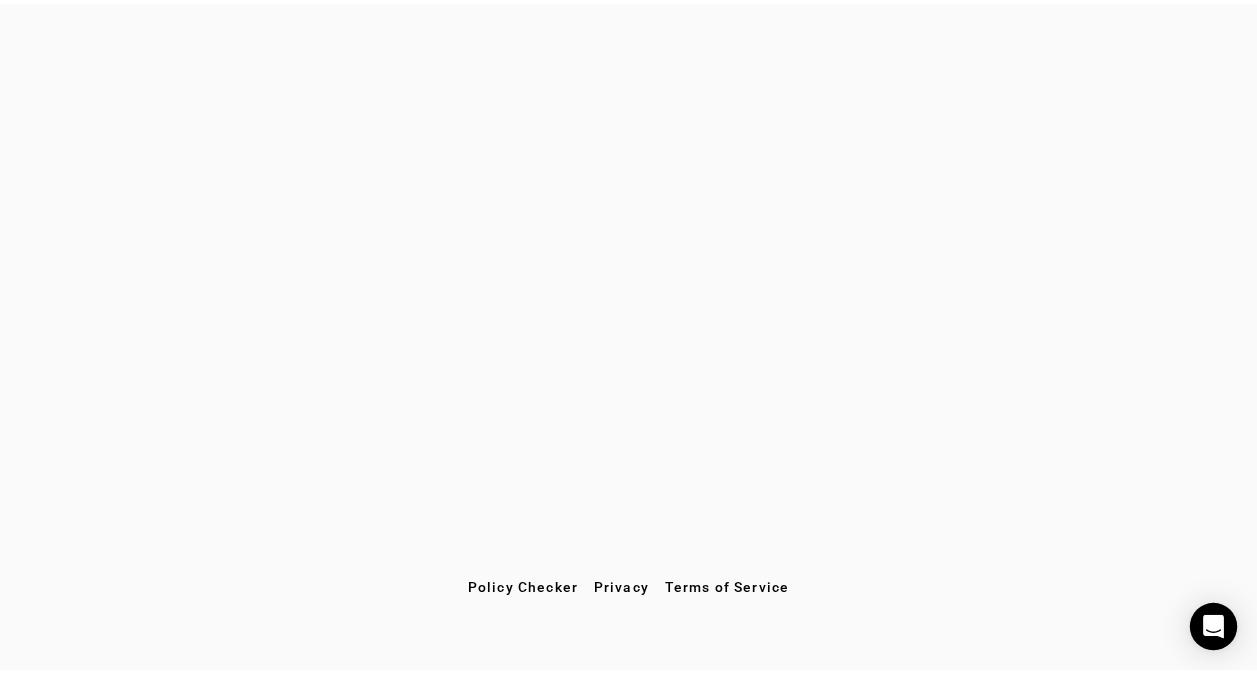 scroll, scrollTop: 0, scrollLeft: 0, axis: both 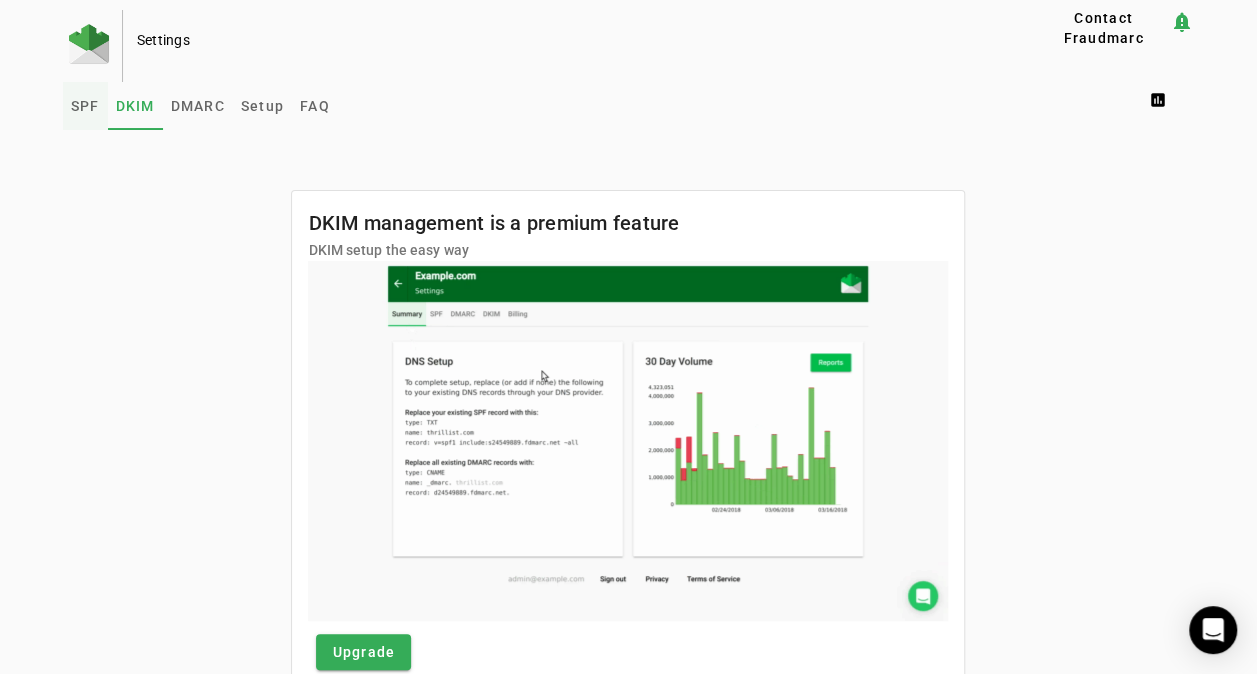 click on "SPF" at bounding box center (85, 106) 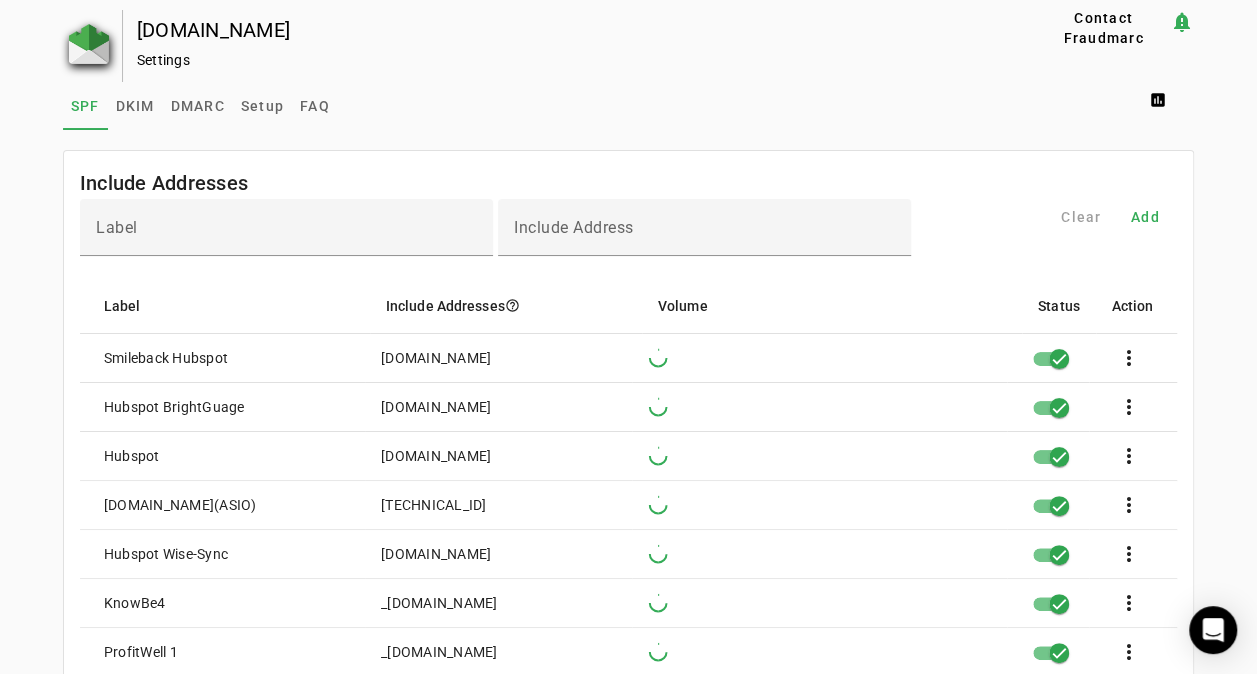 click 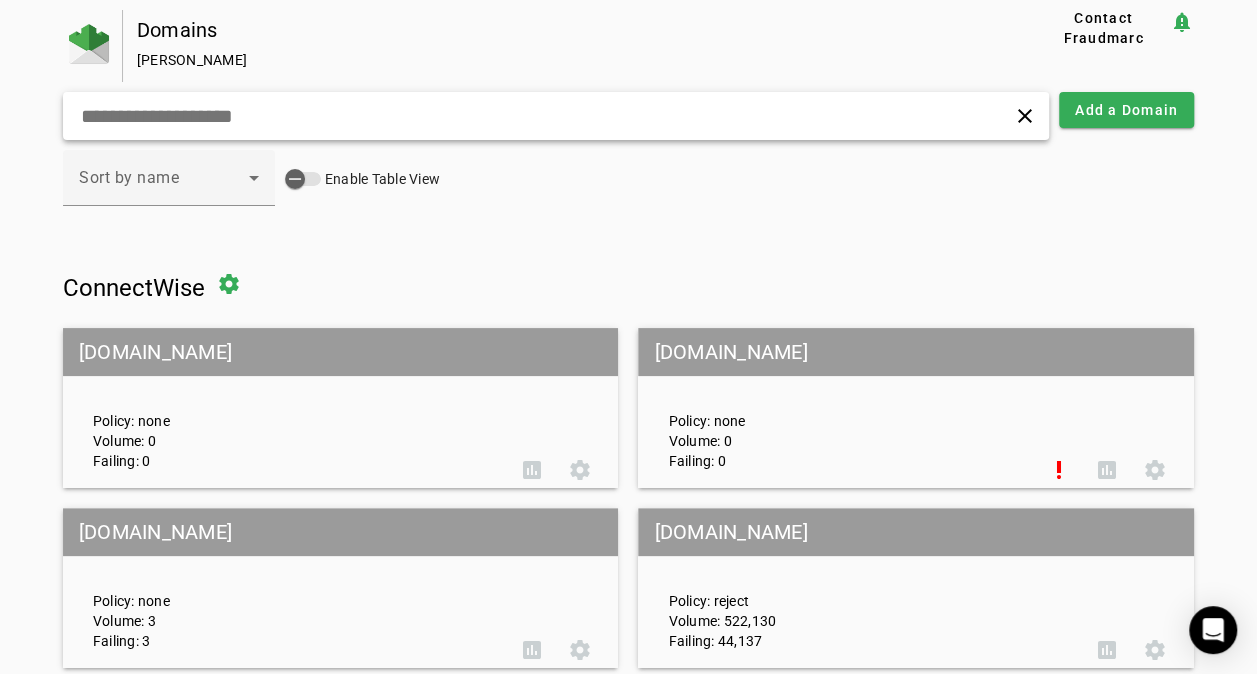click 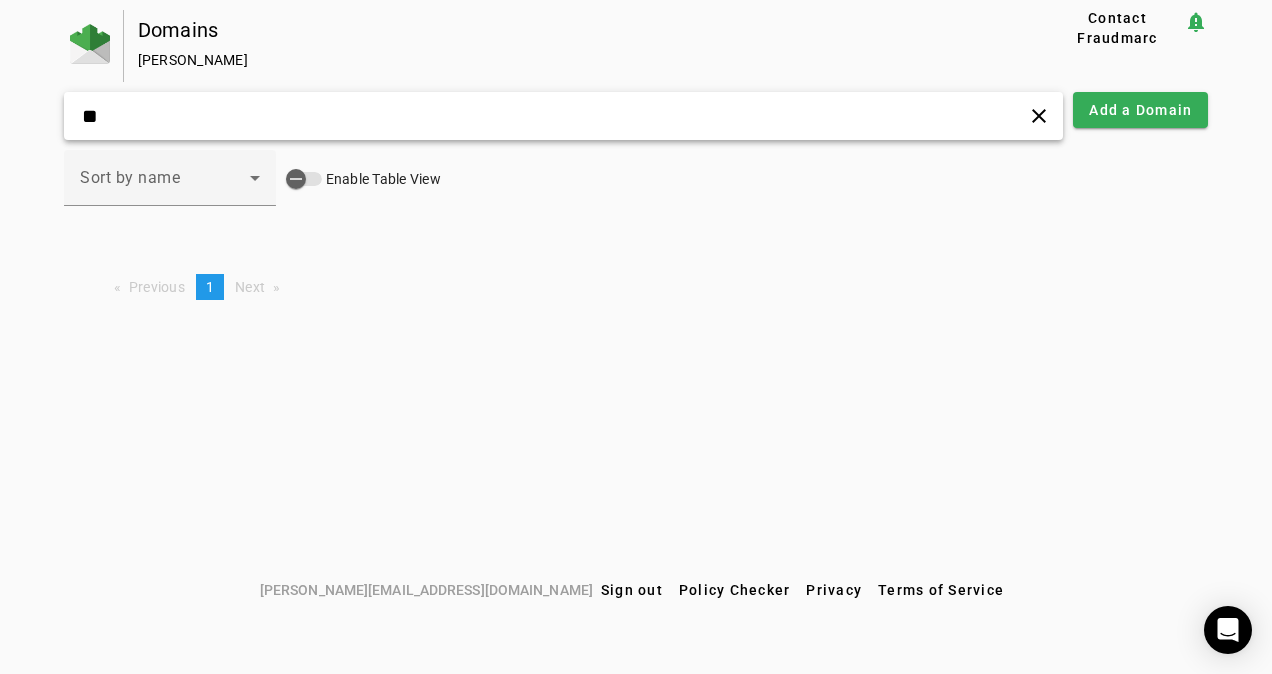 type on "*" 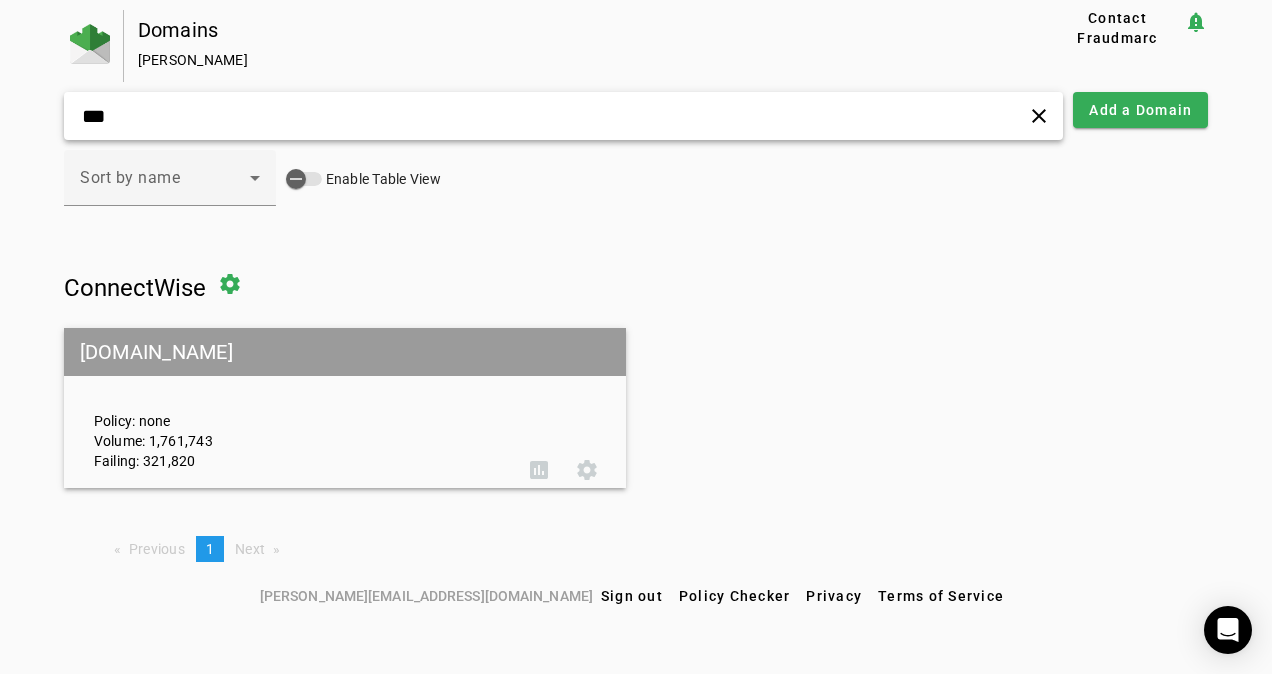 type on "***" 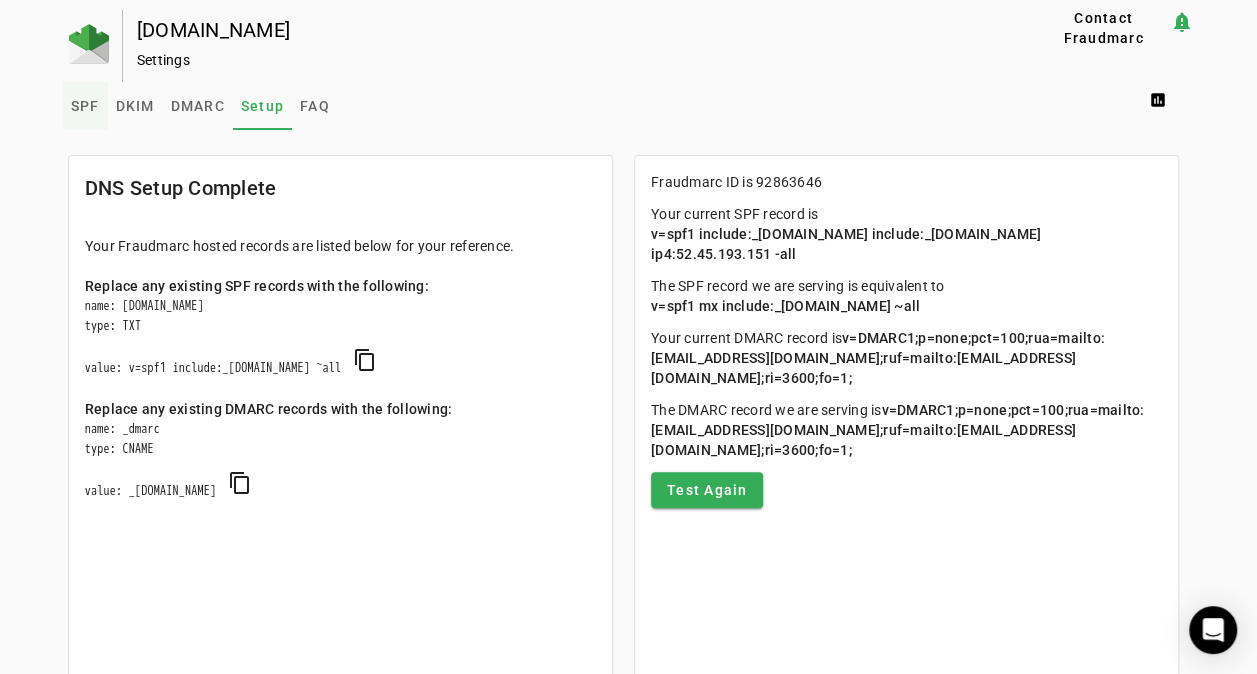 click on "SPF" at bounding box center [85, 106] 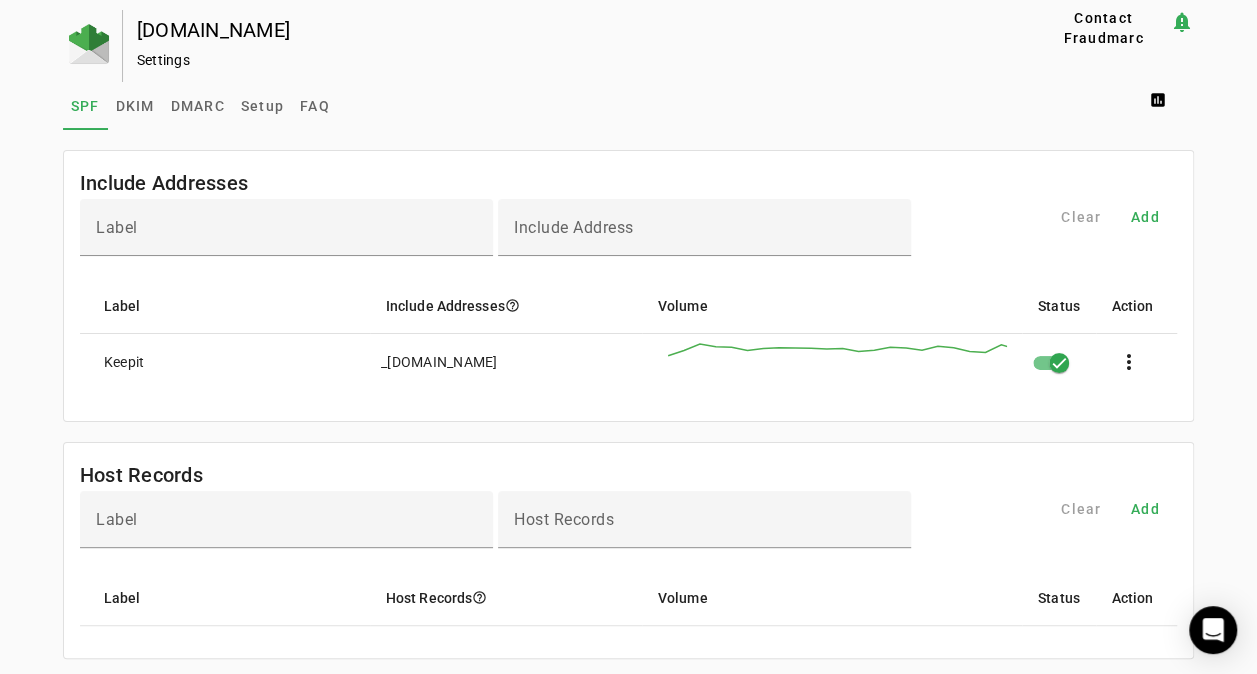 scroll, scrollTop: 0, scrollLeft: 0, axis: both 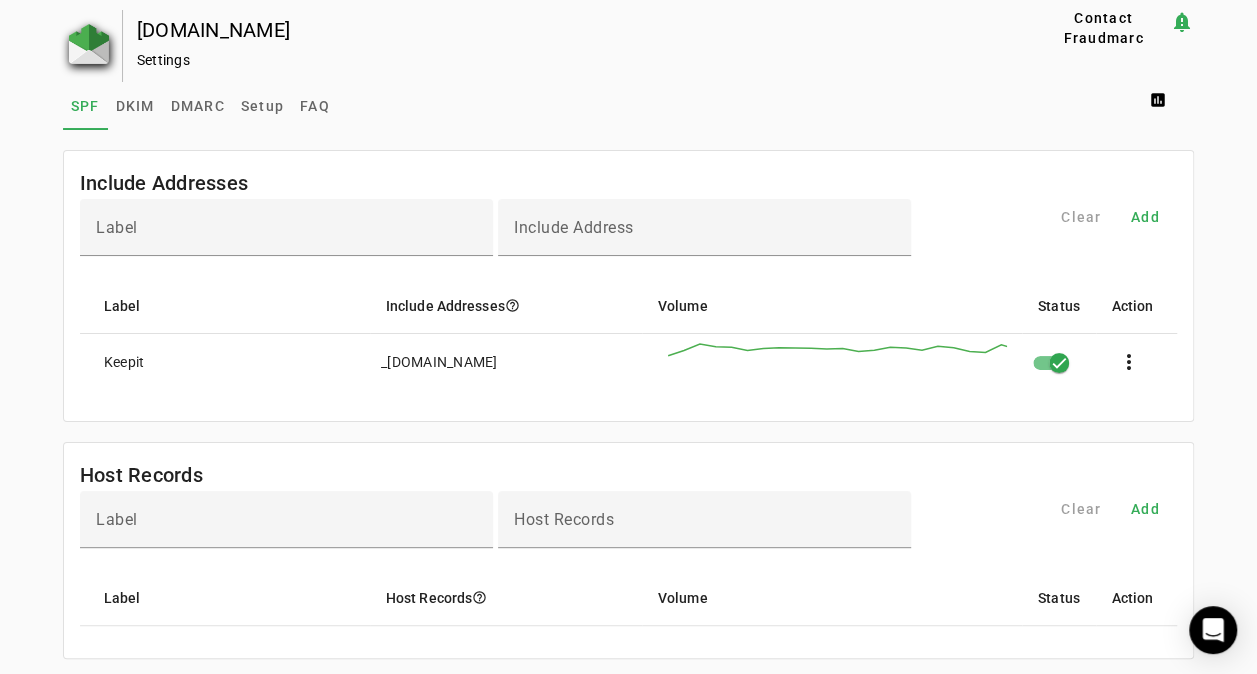 click 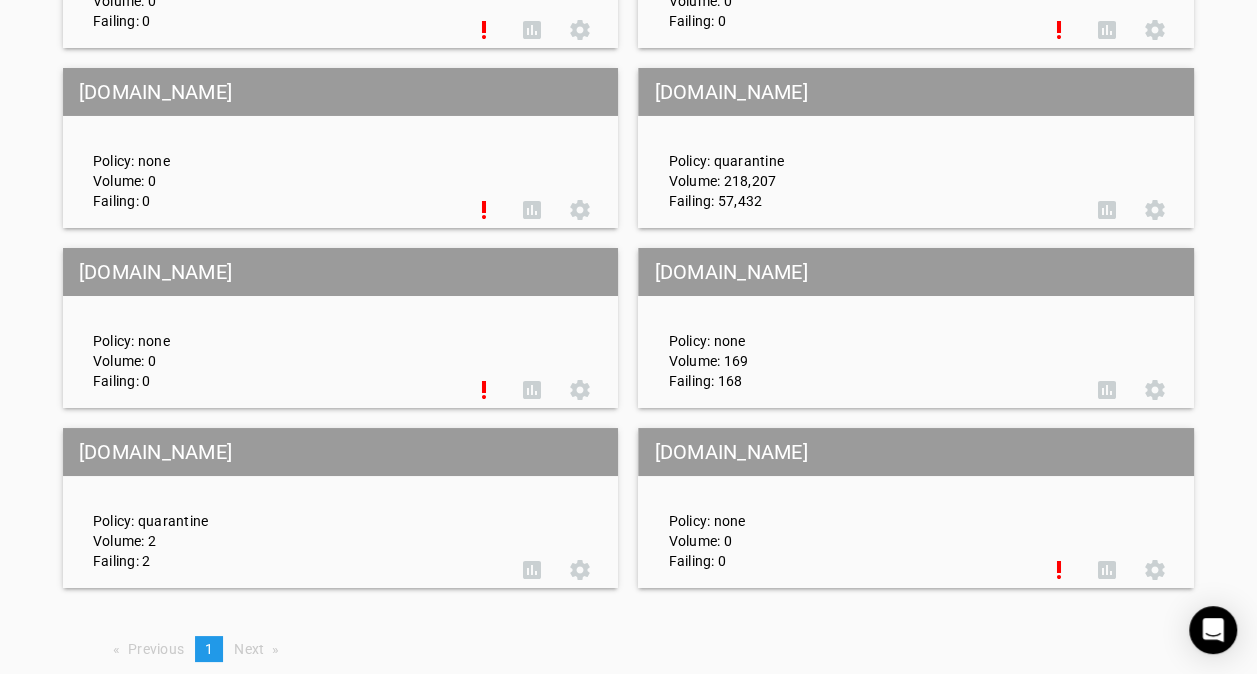 scroll, scrollTop: 3546, scrollLeft: 0, axis: vertical 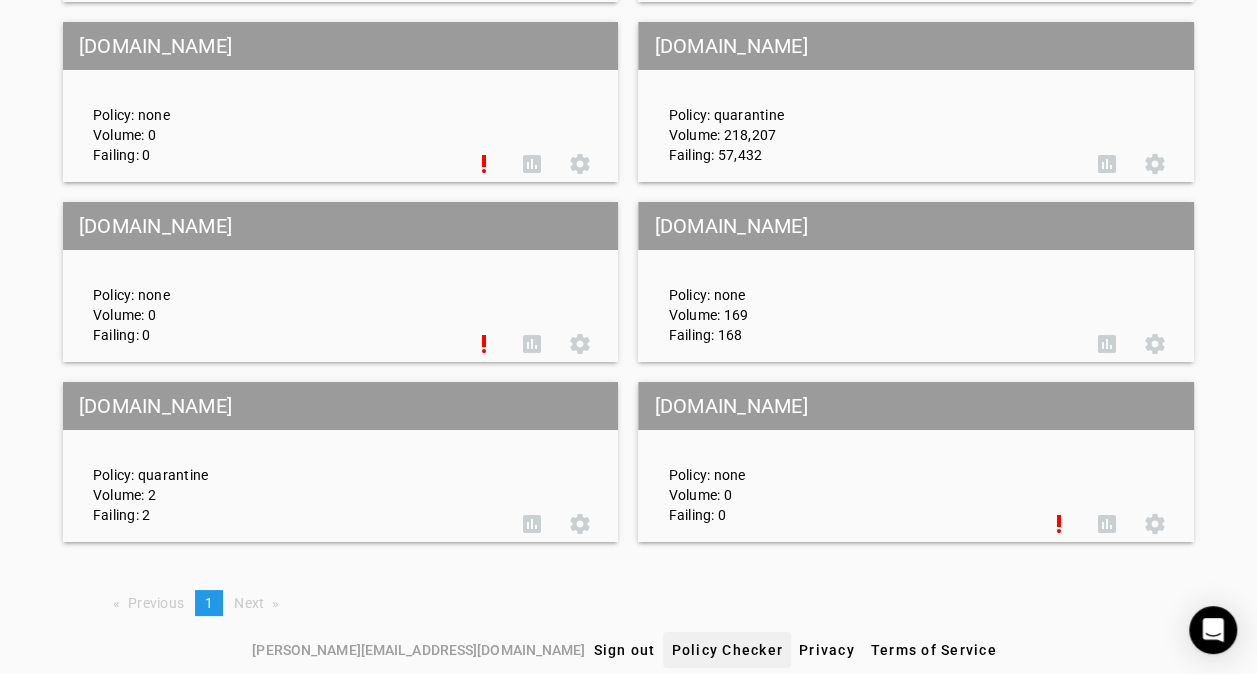 click on "Policy Checker" 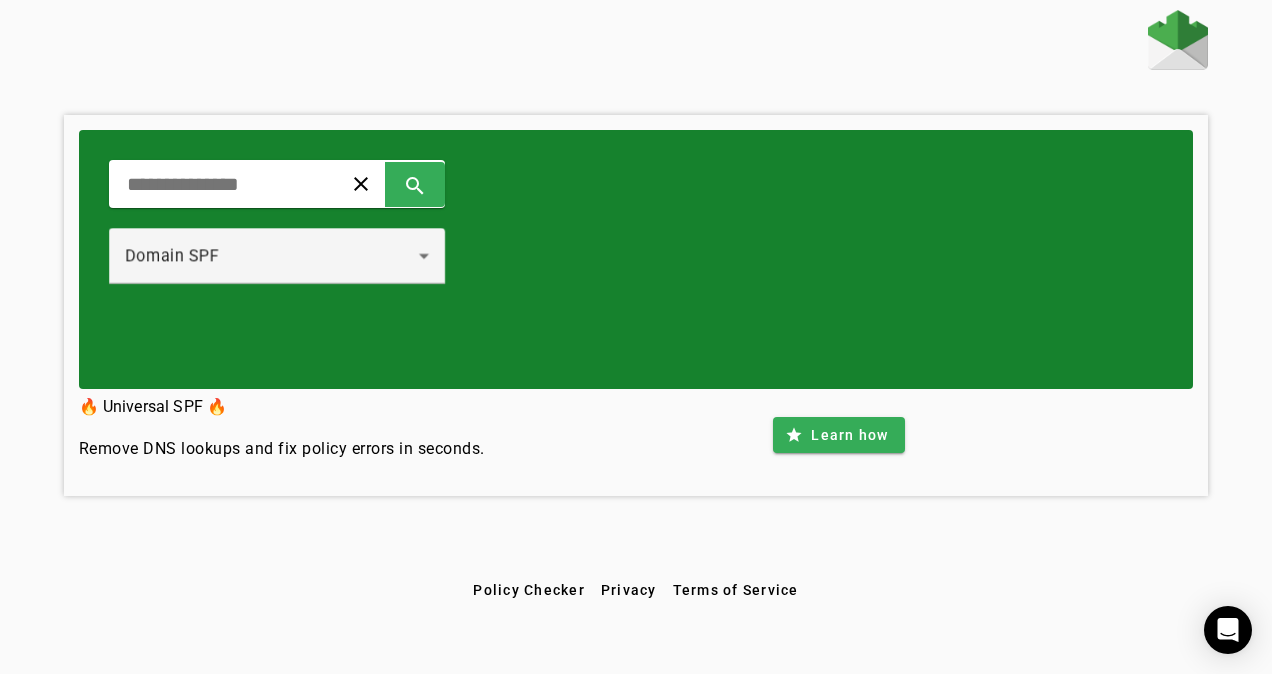 scroll, scrollTop: 0, scrollLeft: 0, axis: both 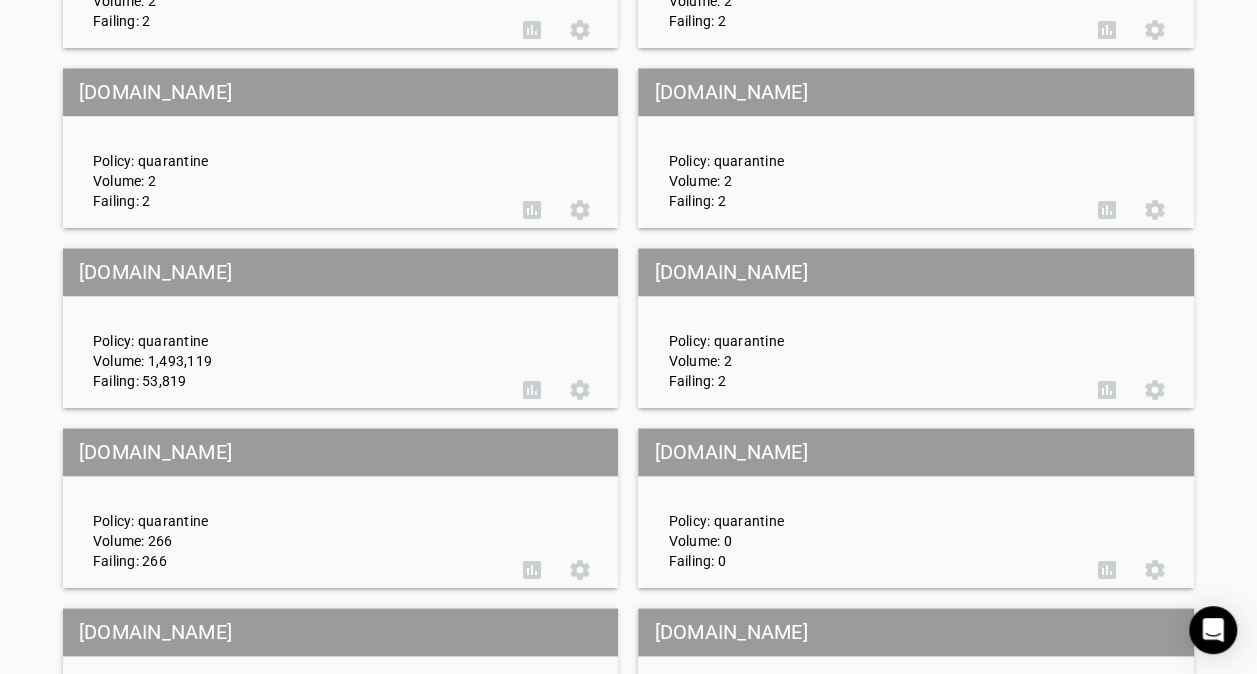 click on "Policy: quarantine   Volume: 1,493,119   Failing: 53,819" 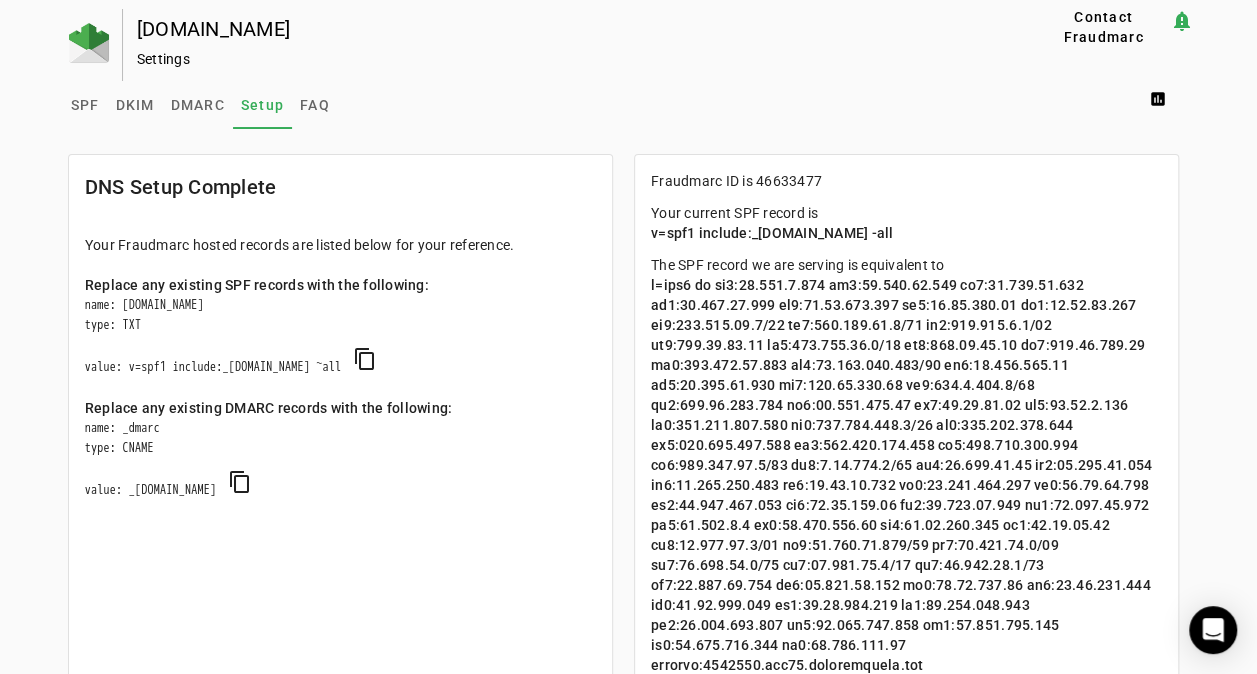 scroll, scrollTop: 0, scrollLeft: 0, axis: both 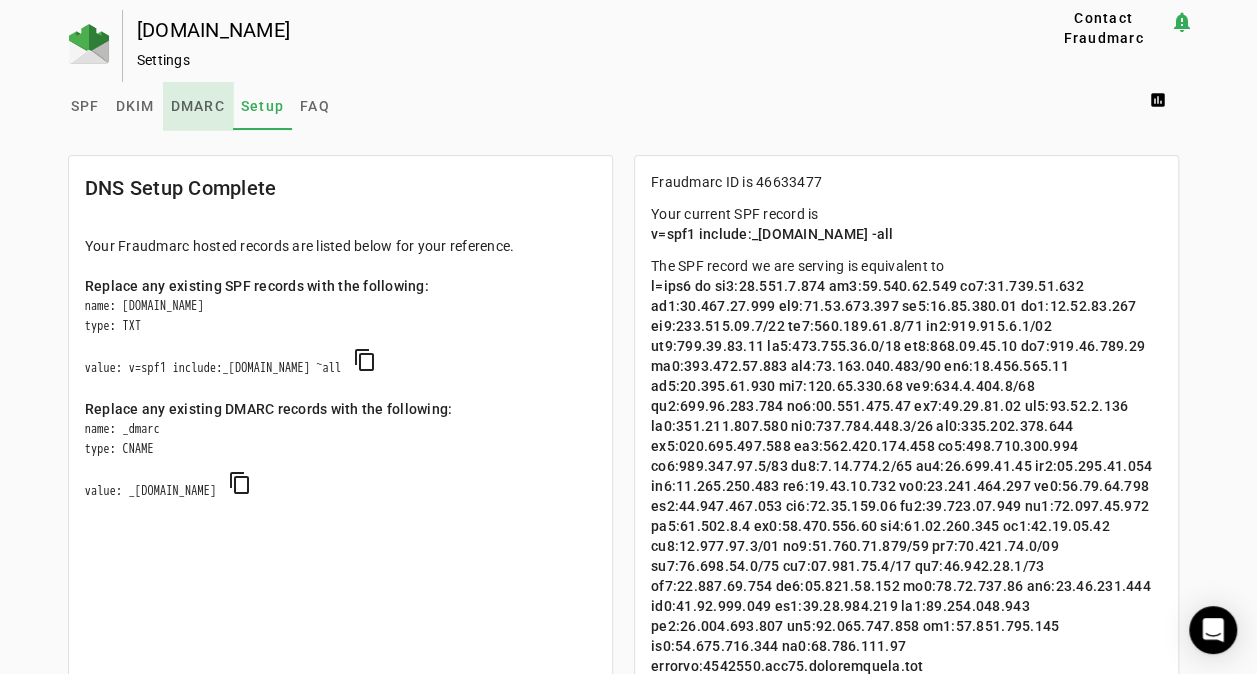 click on "DMARC" at bounding box center [198, 106] 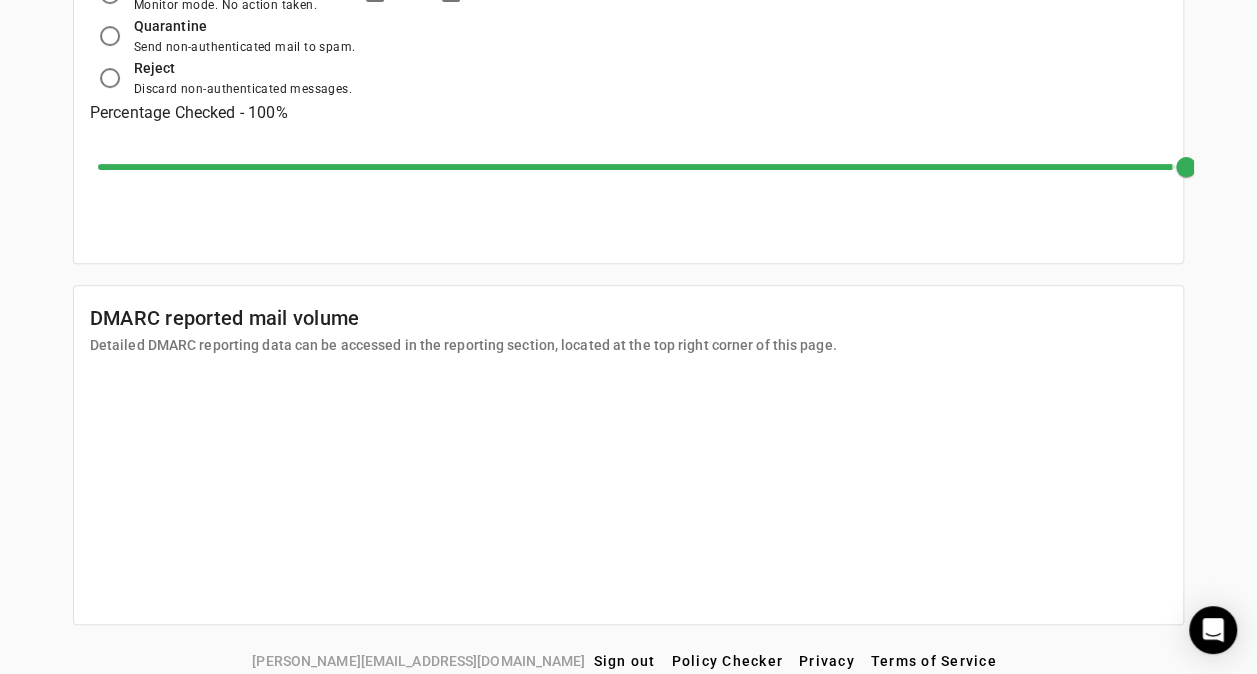 scroll, scrollTop: 311, scrollLeft: 0, axis: vertical 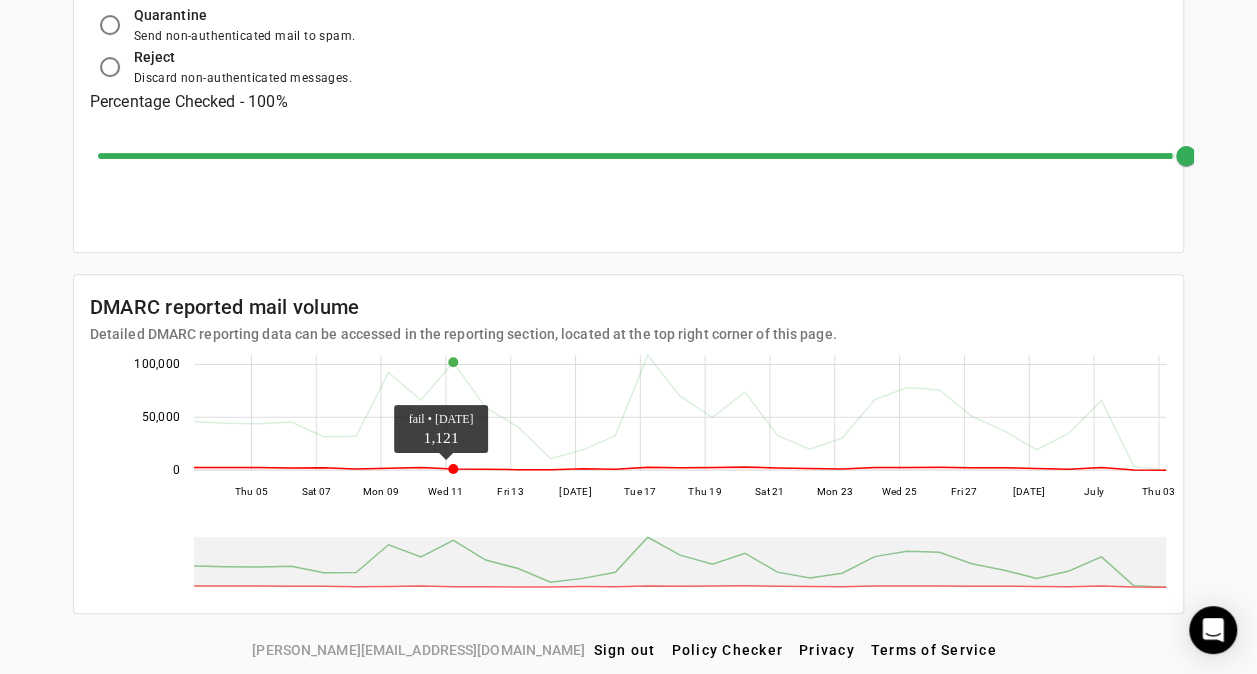 click 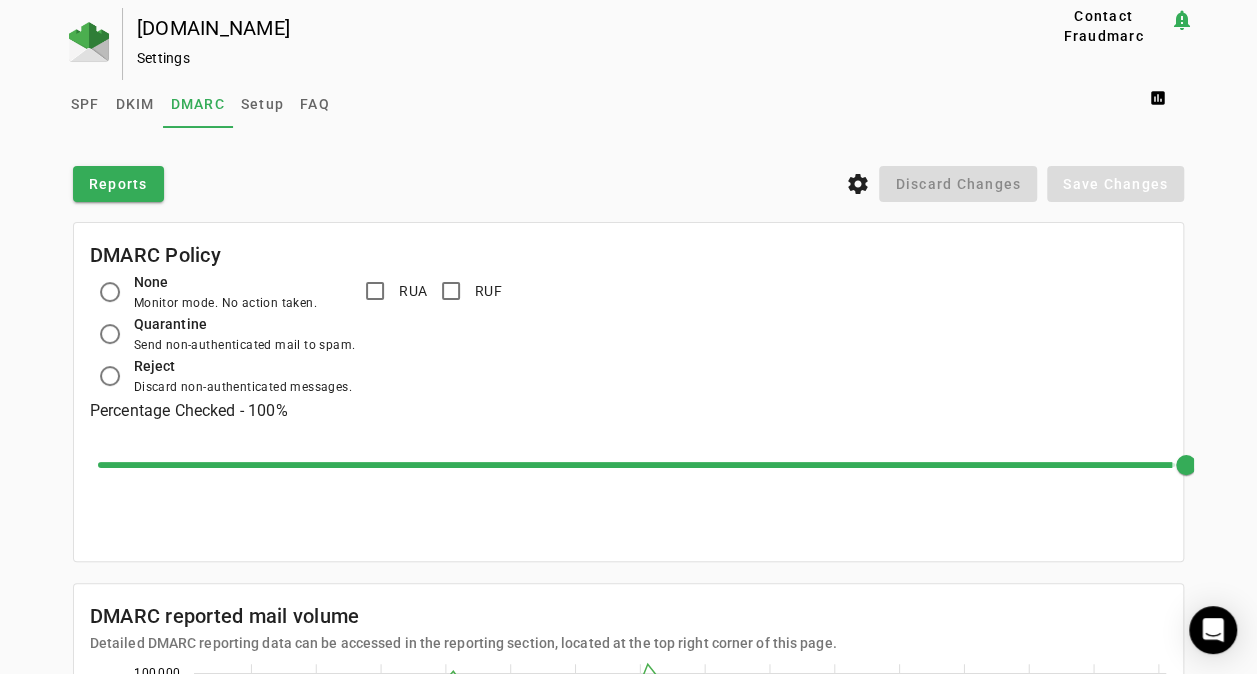scroll, scrollTop: 0, scrollLeft: 0, axis: both 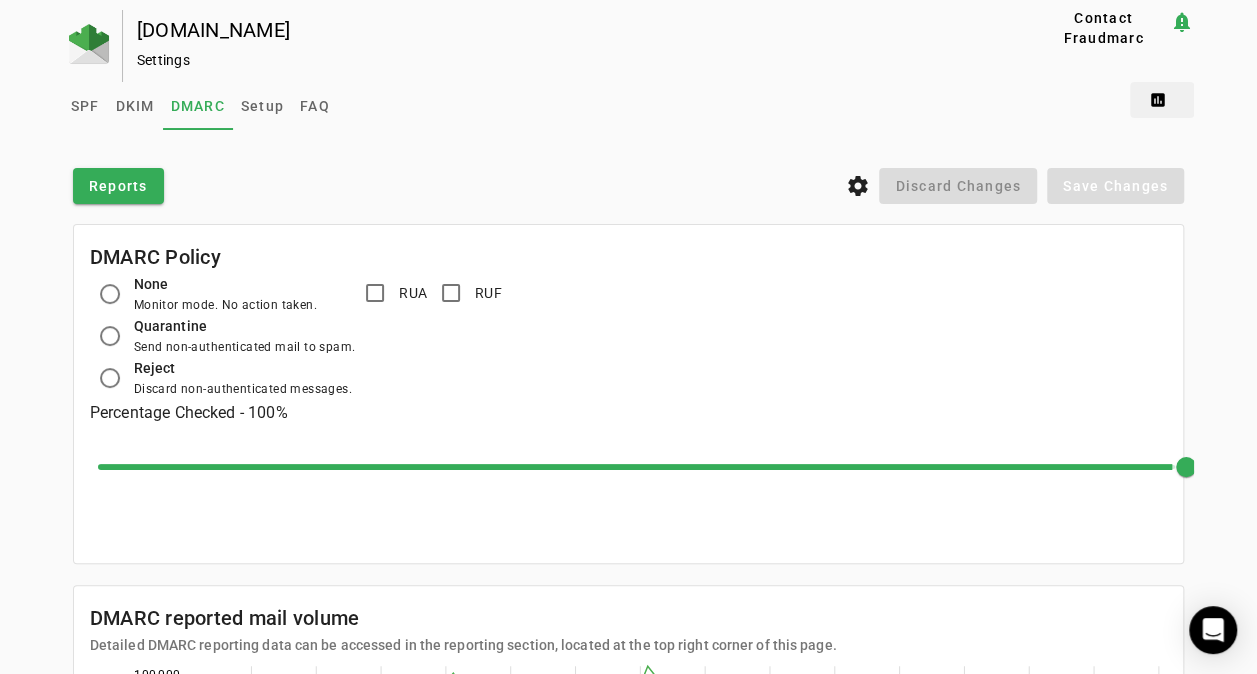 click at bounding box center (1162, 100) 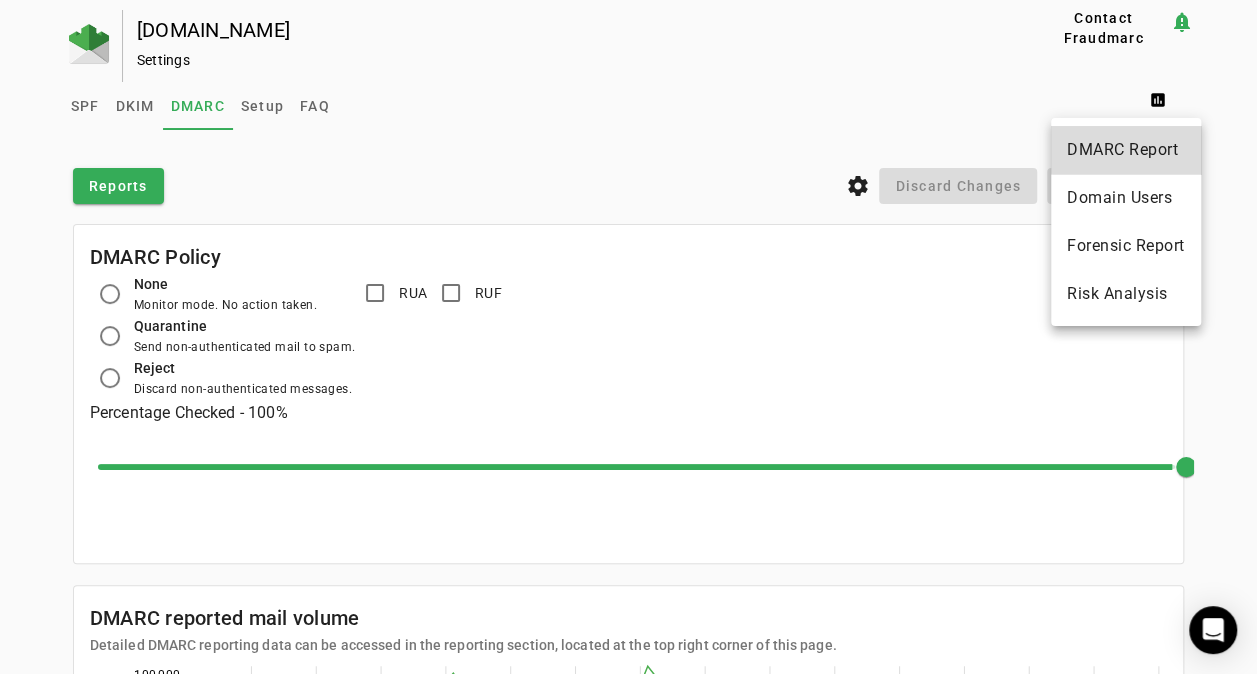 click on "DMARC Report" at bounding box center (1126, 150) 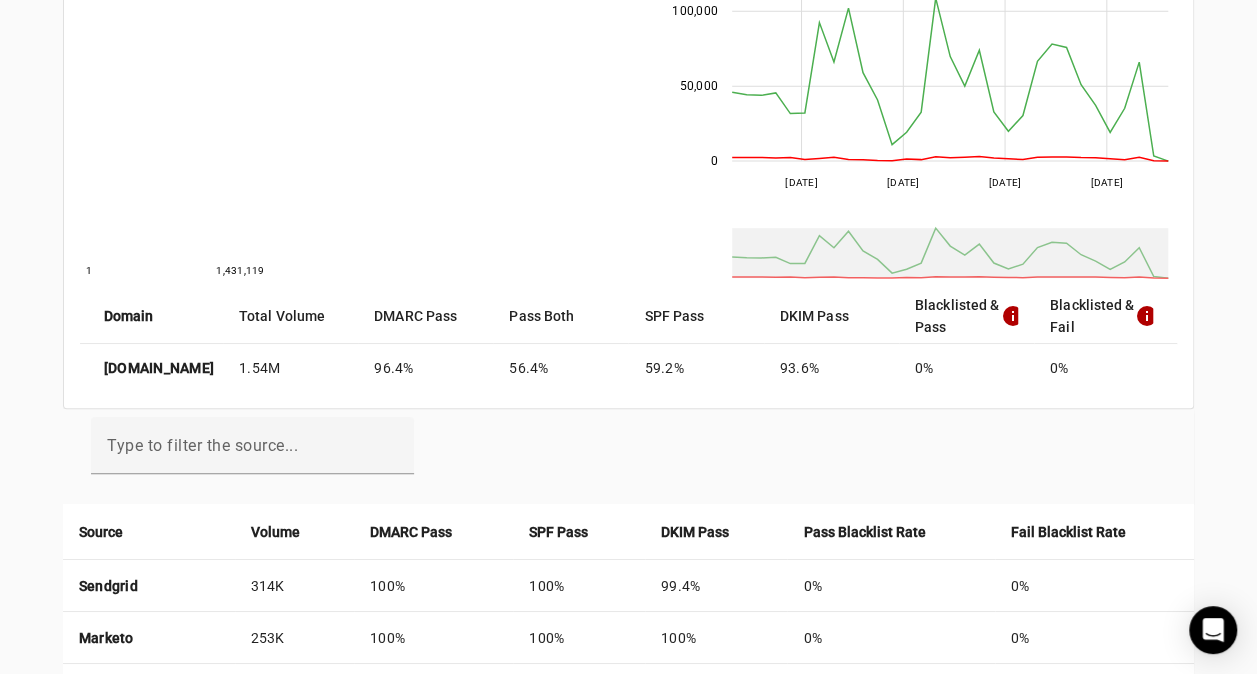 scroll, scrollTop: 500, scrollLeft: 0, axis: vertical 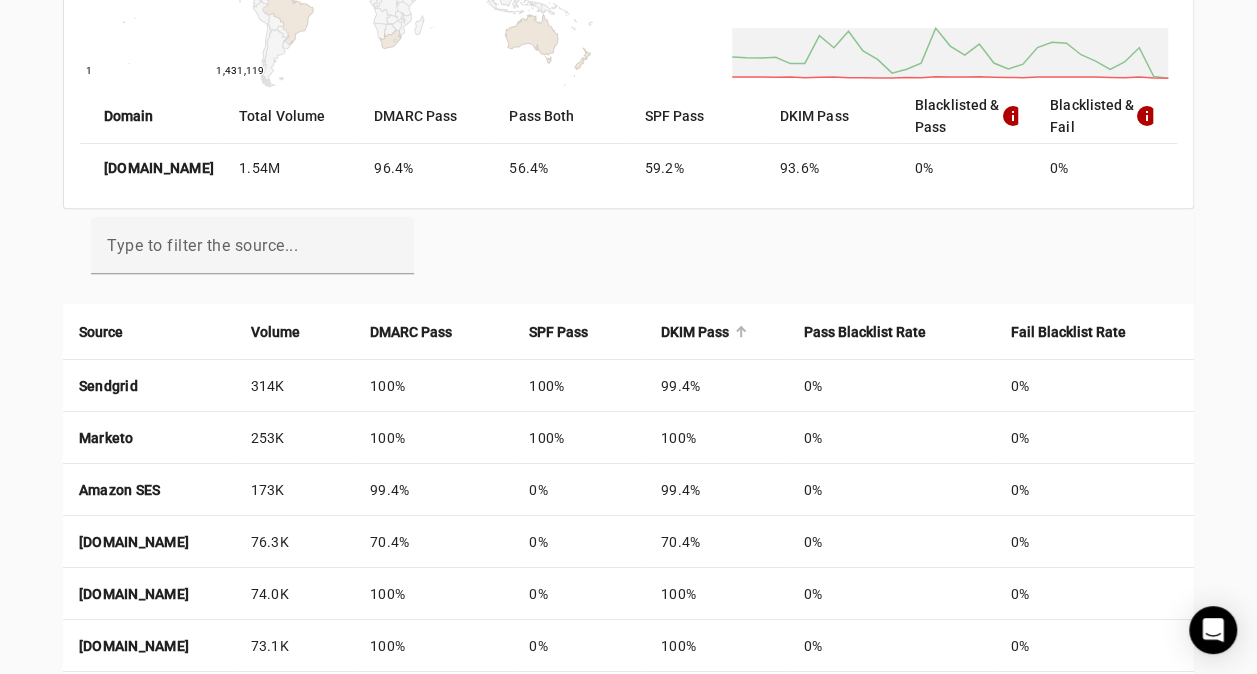 click on "DKIM Pass" 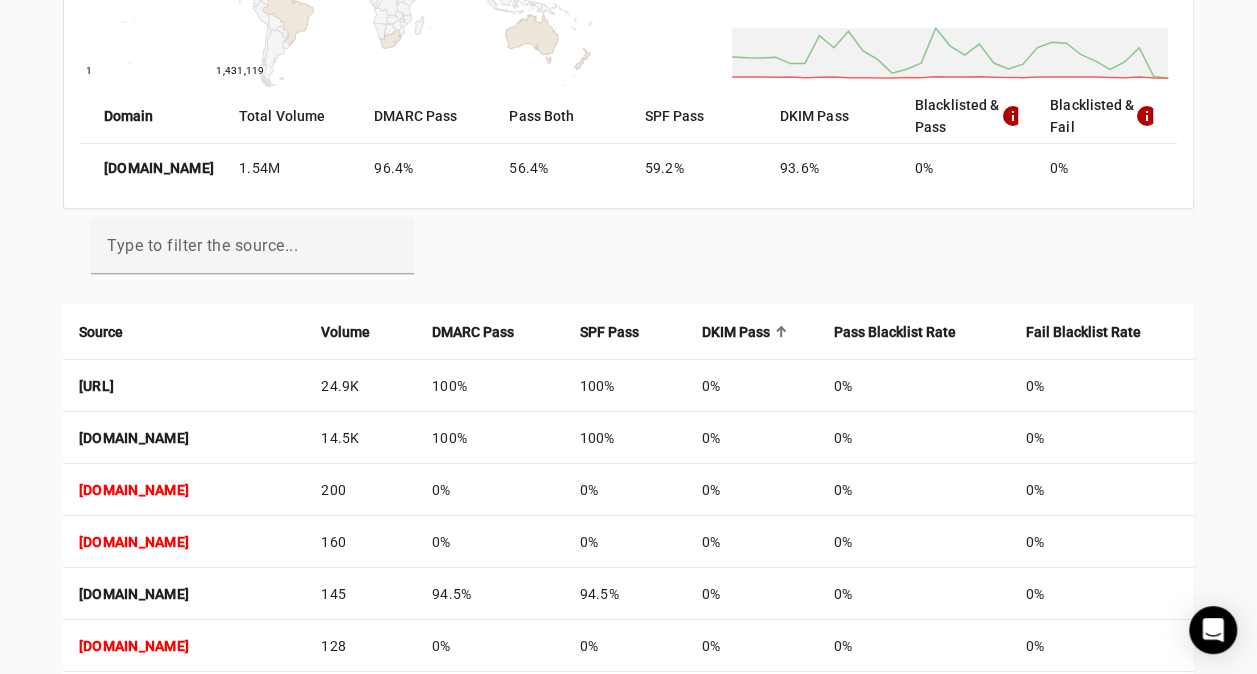 click on "DKIM Pass" 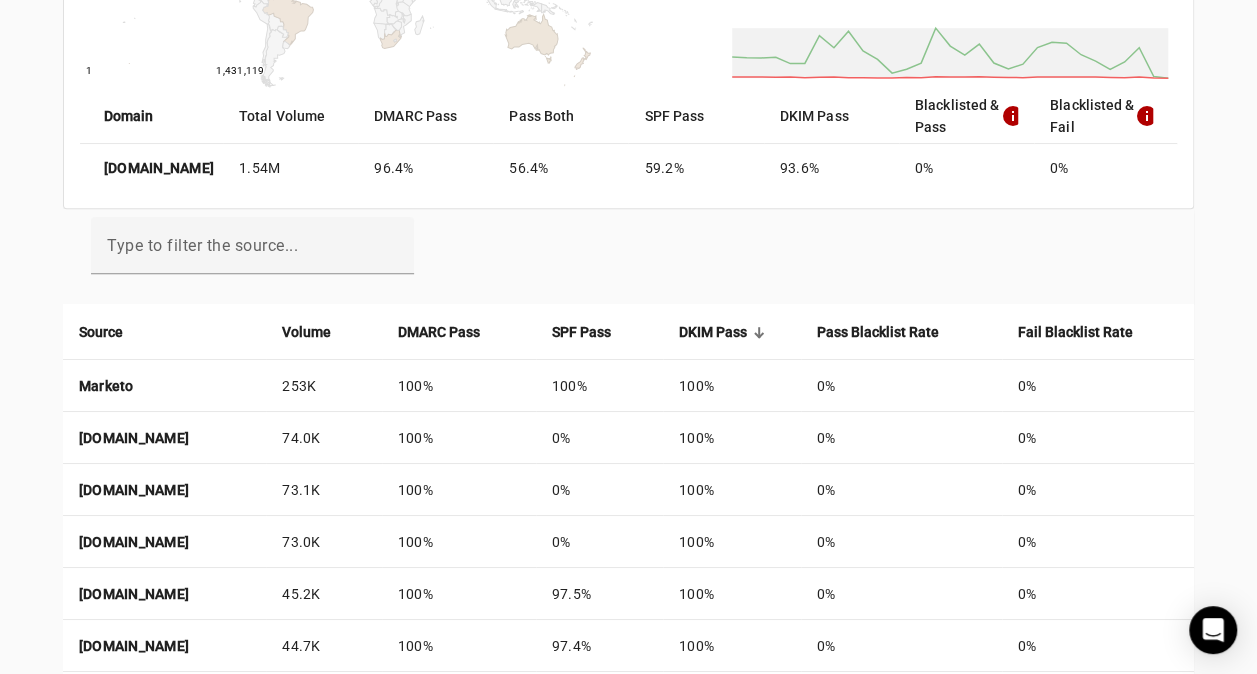 click on "DKIM Pass" 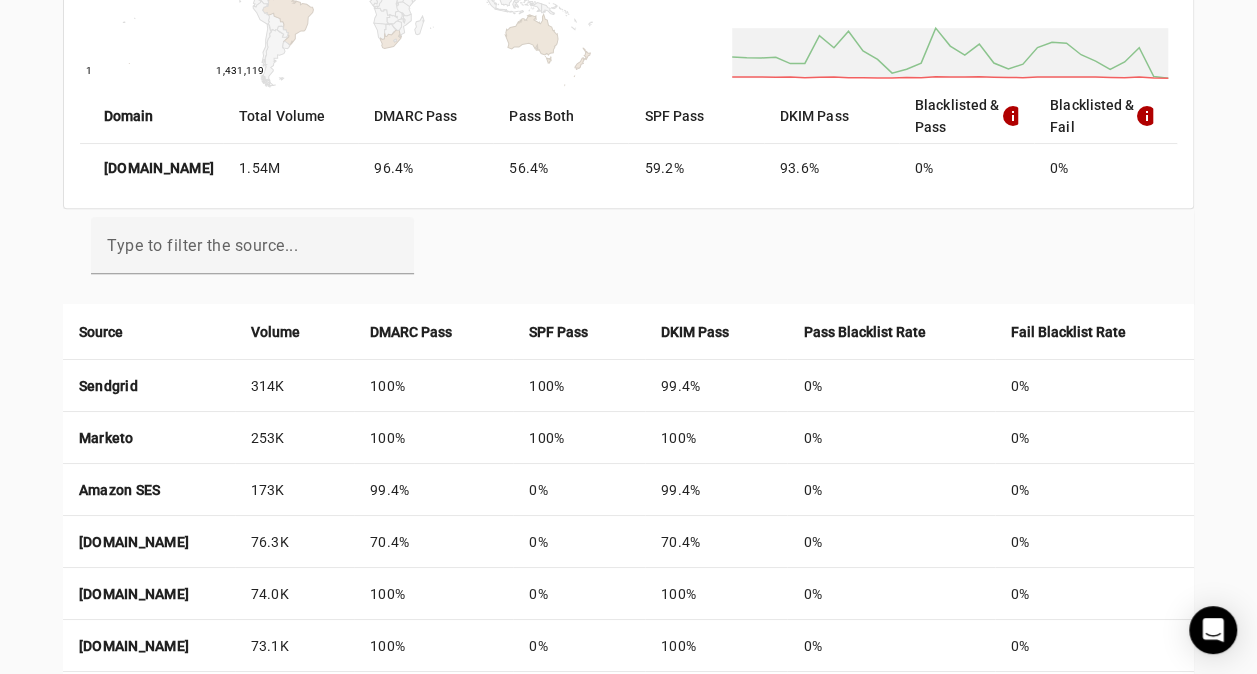 click on "DKIM Pass" 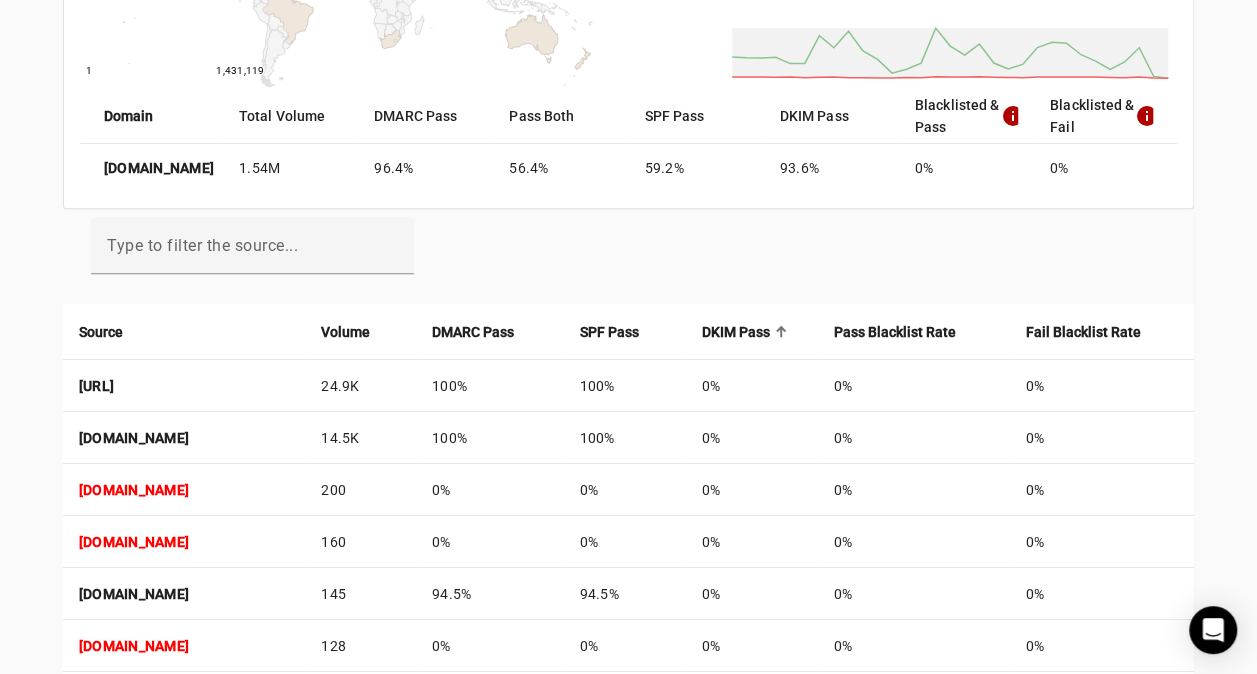 click on "SPF Pass" 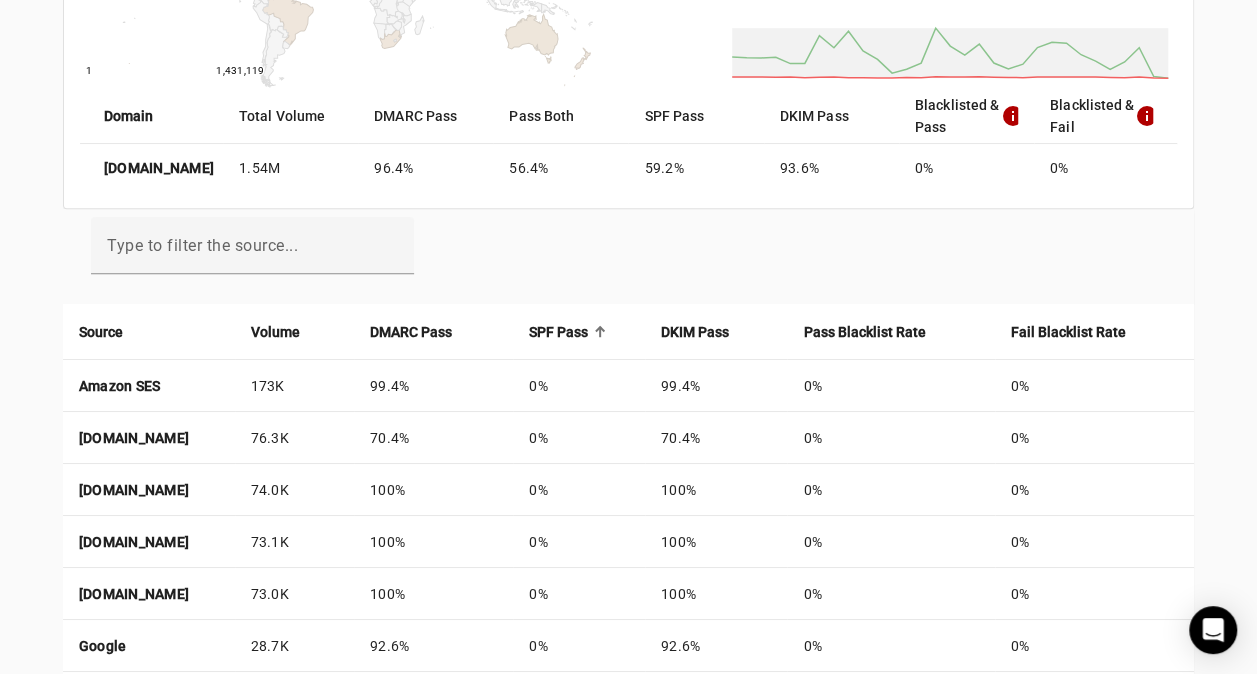 click 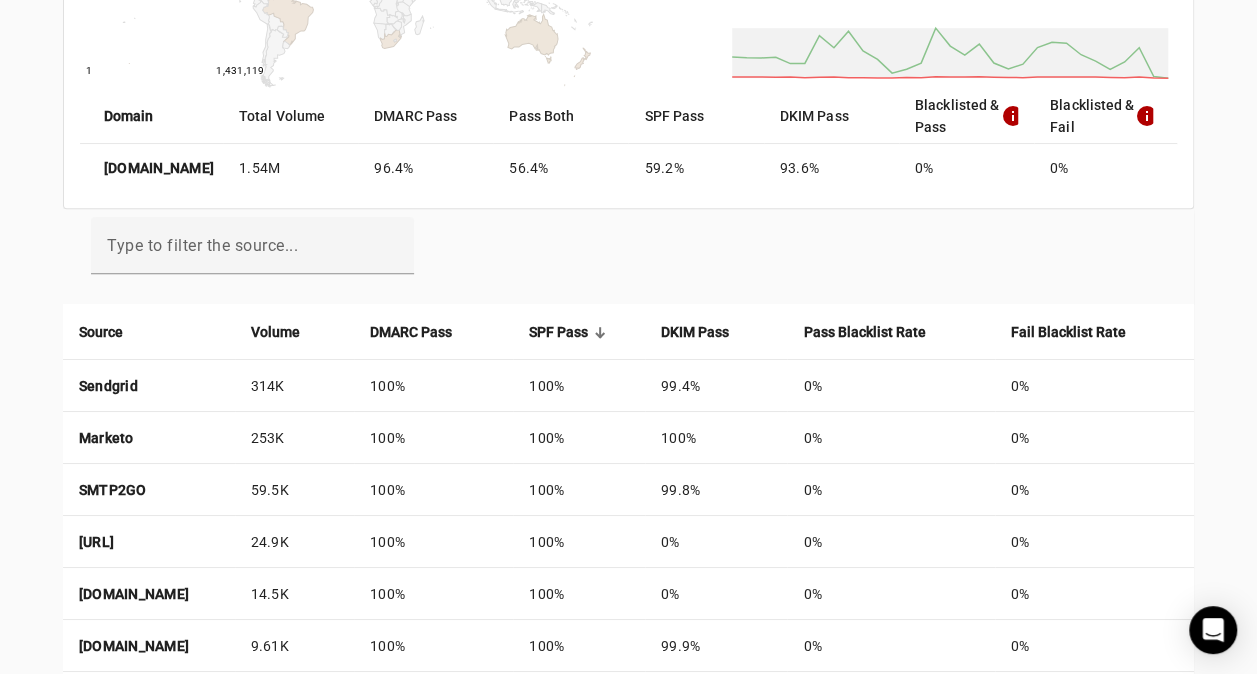 click on "SPF Pass" 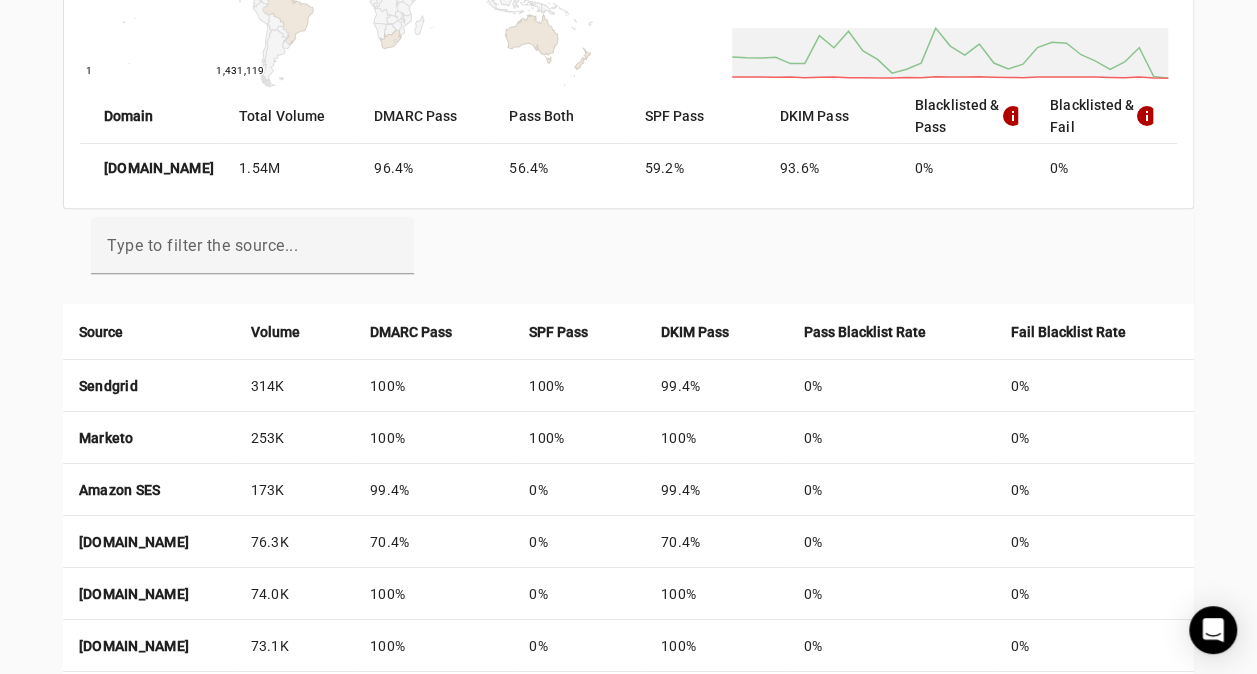 click on "SPF Pass" 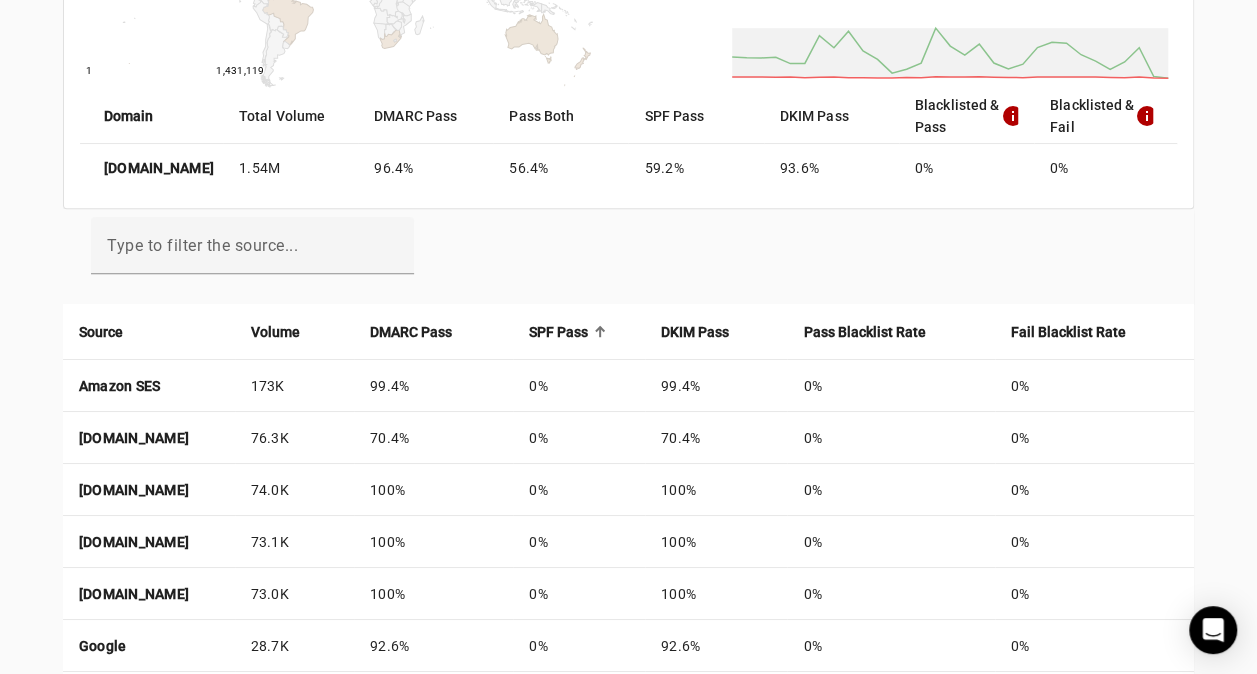 click on "SPF Pass" 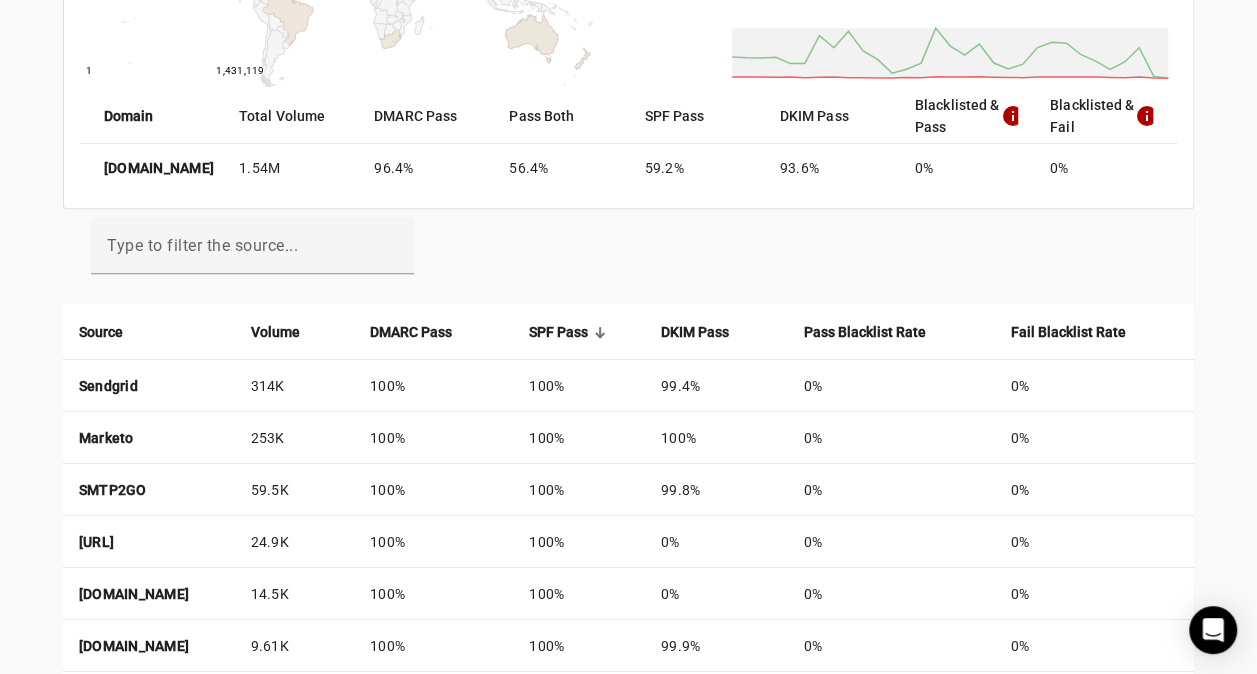 click on "SPF Pass" 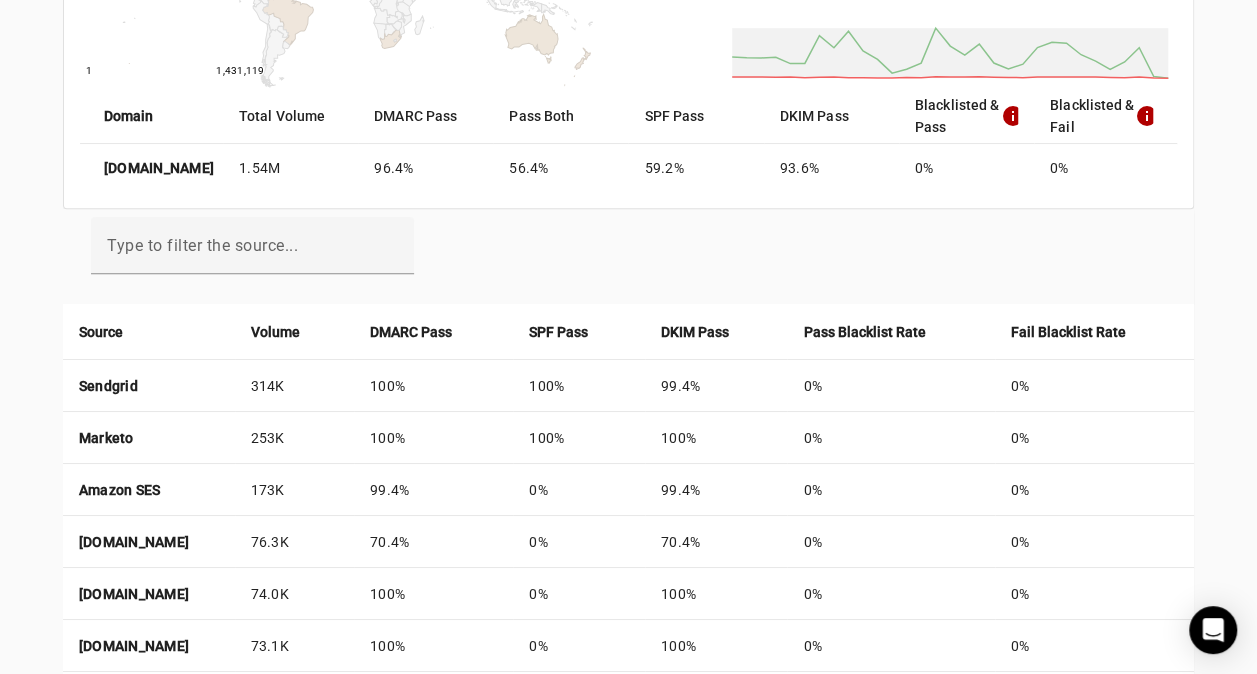 click on "SPF Pass" 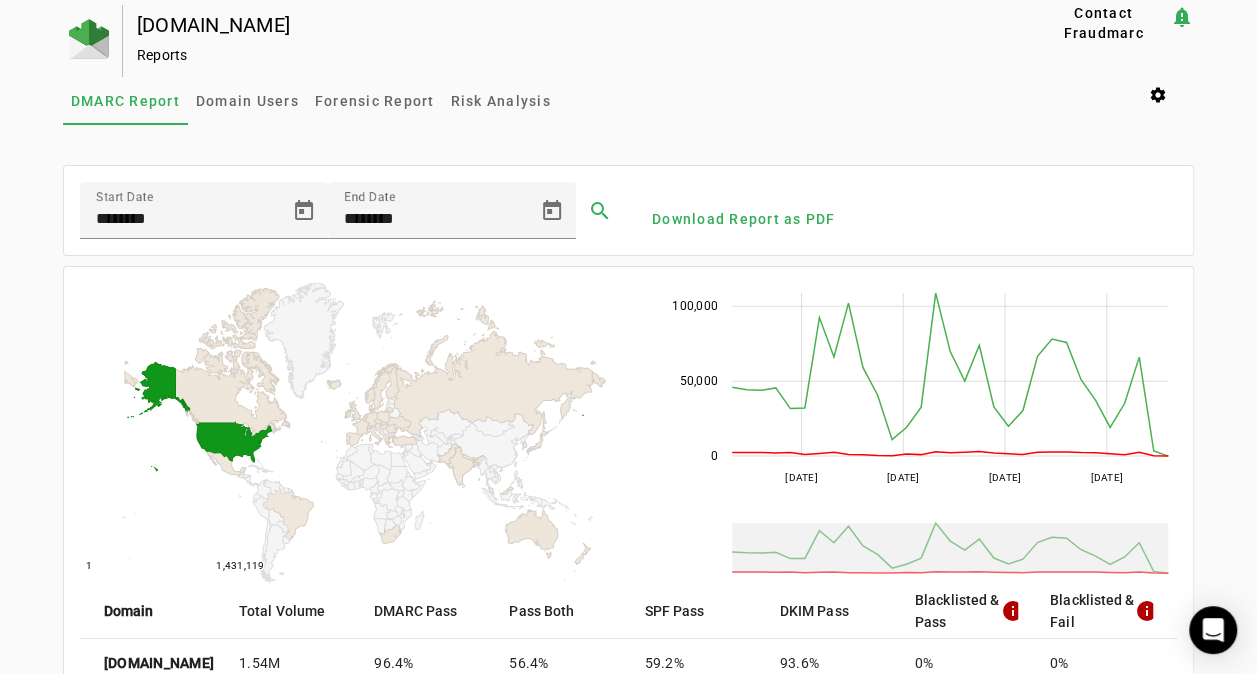 scroll, scrollTop: 0, scrollLeft: 0, axis: both 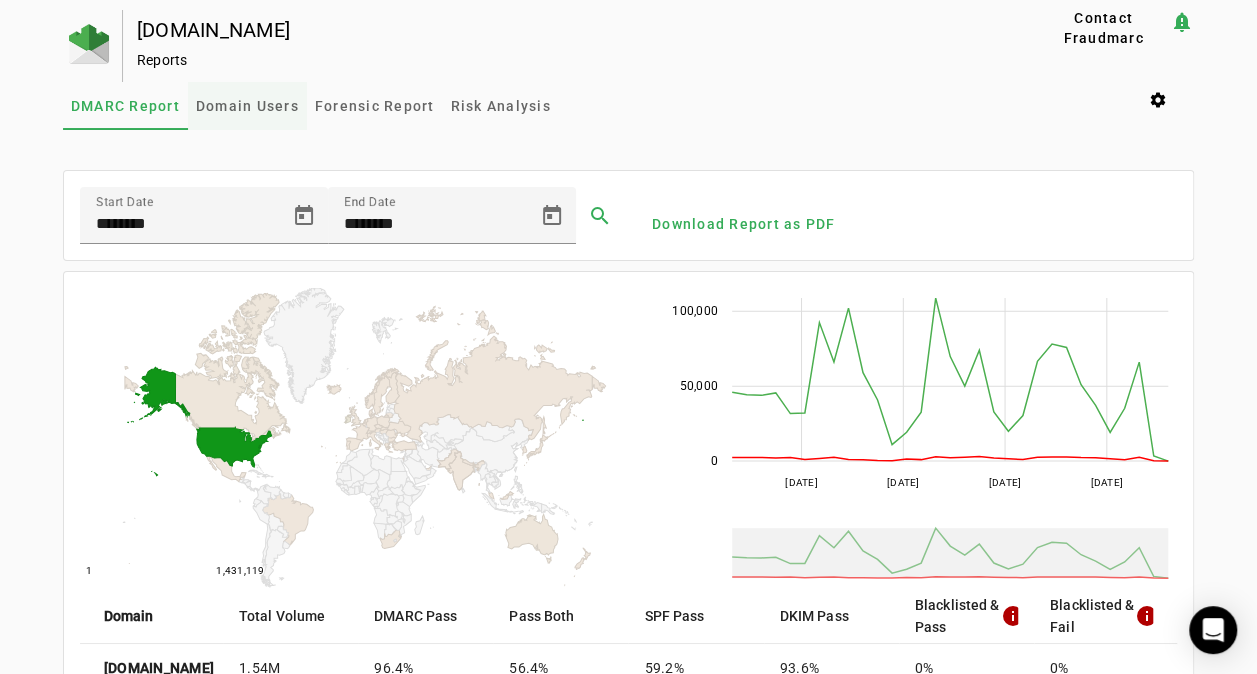 click on "Domain Users" at bounding box center (247, 106) 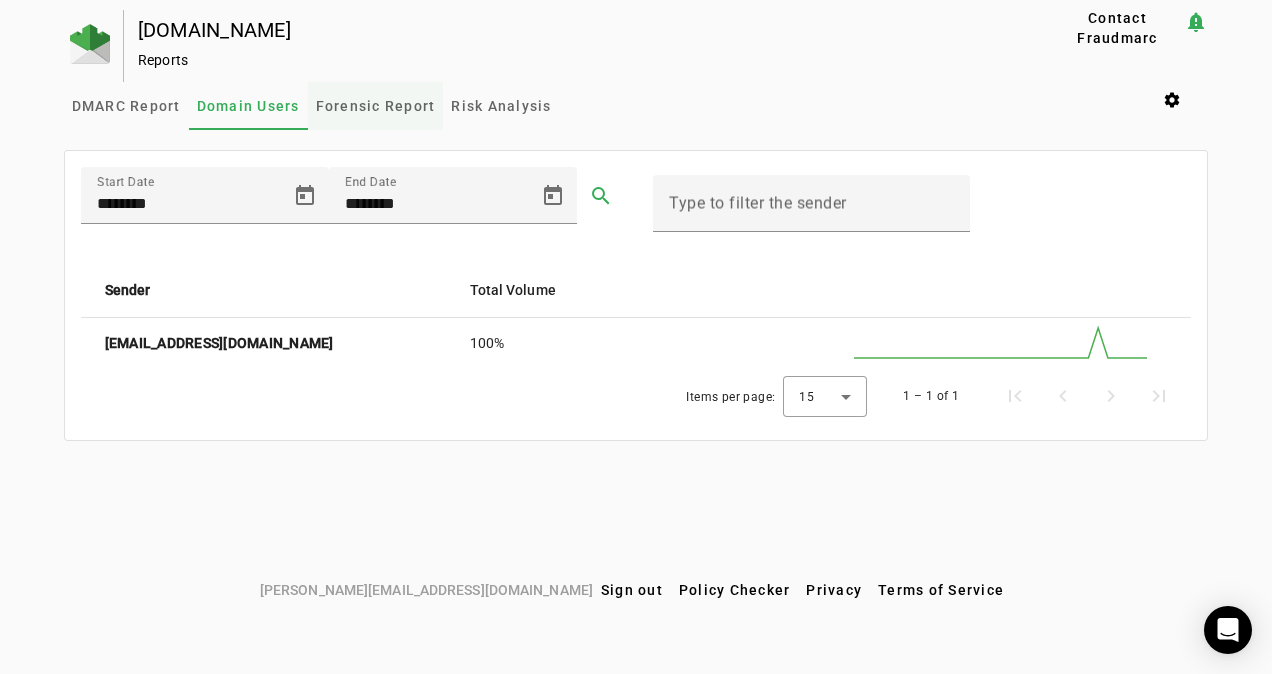 click on "Forensic Report" at bounding box center (376, 106) 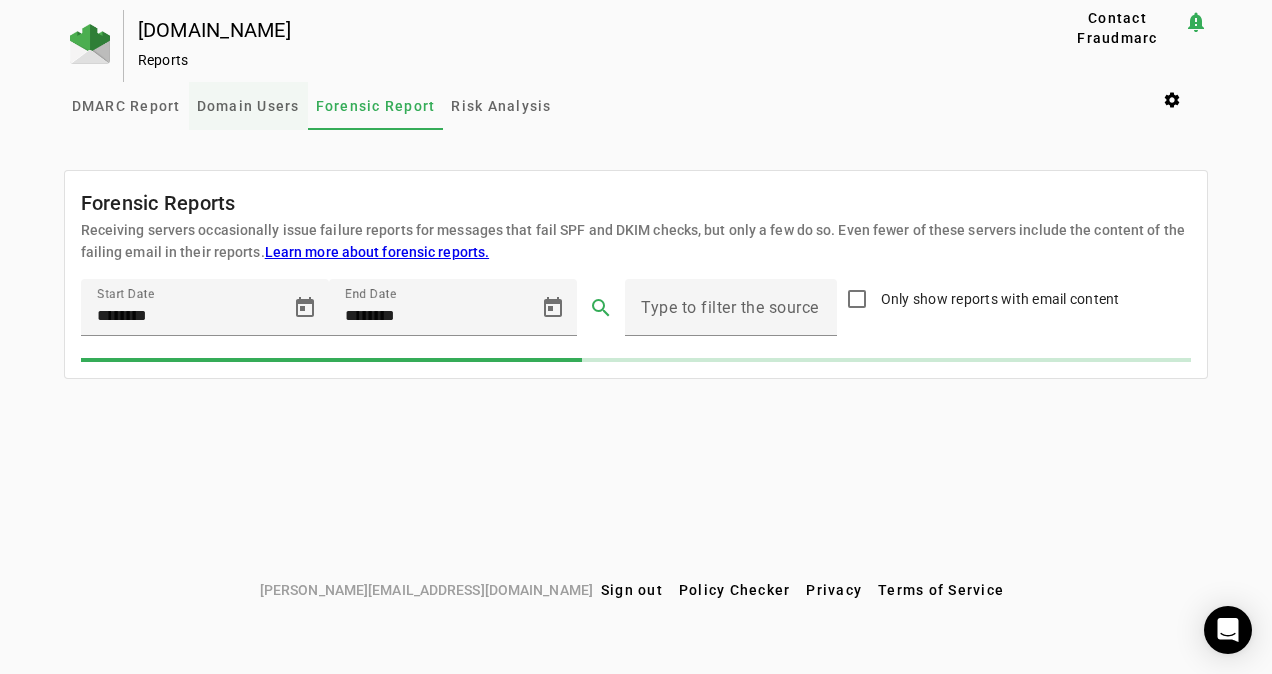 click on "Domain Users" at bounding box center [248, 106] 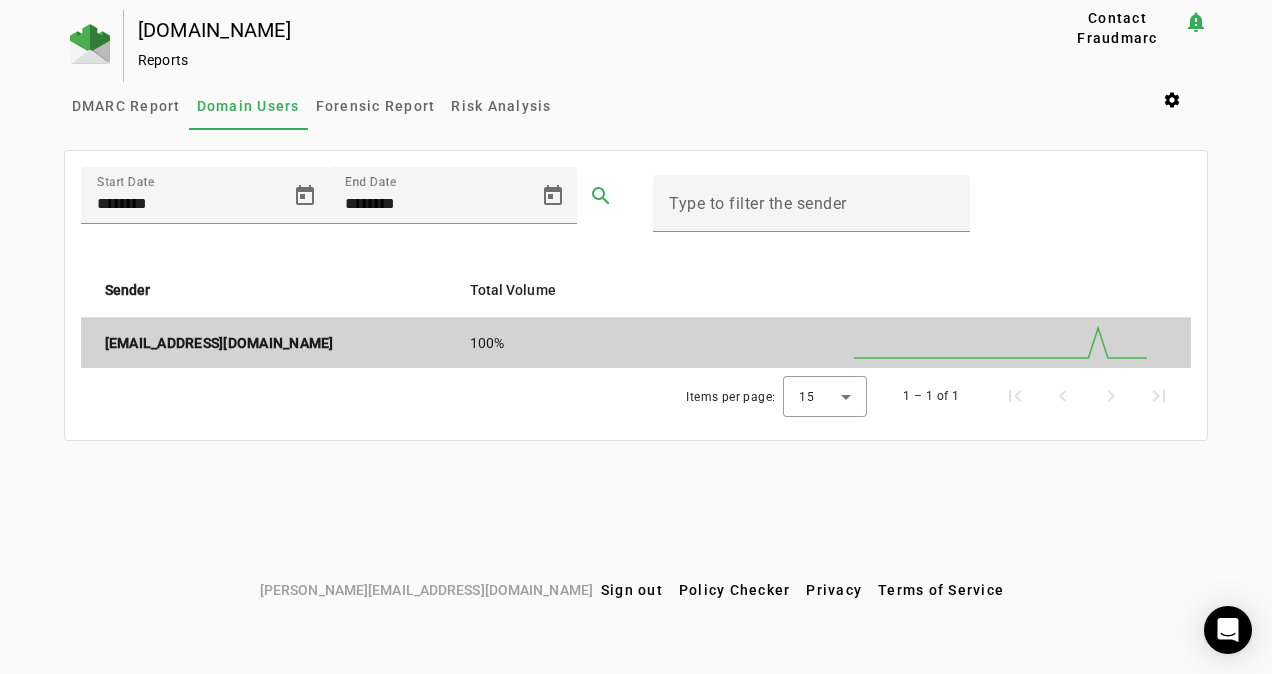 click on "pstuart@connectwise.com" 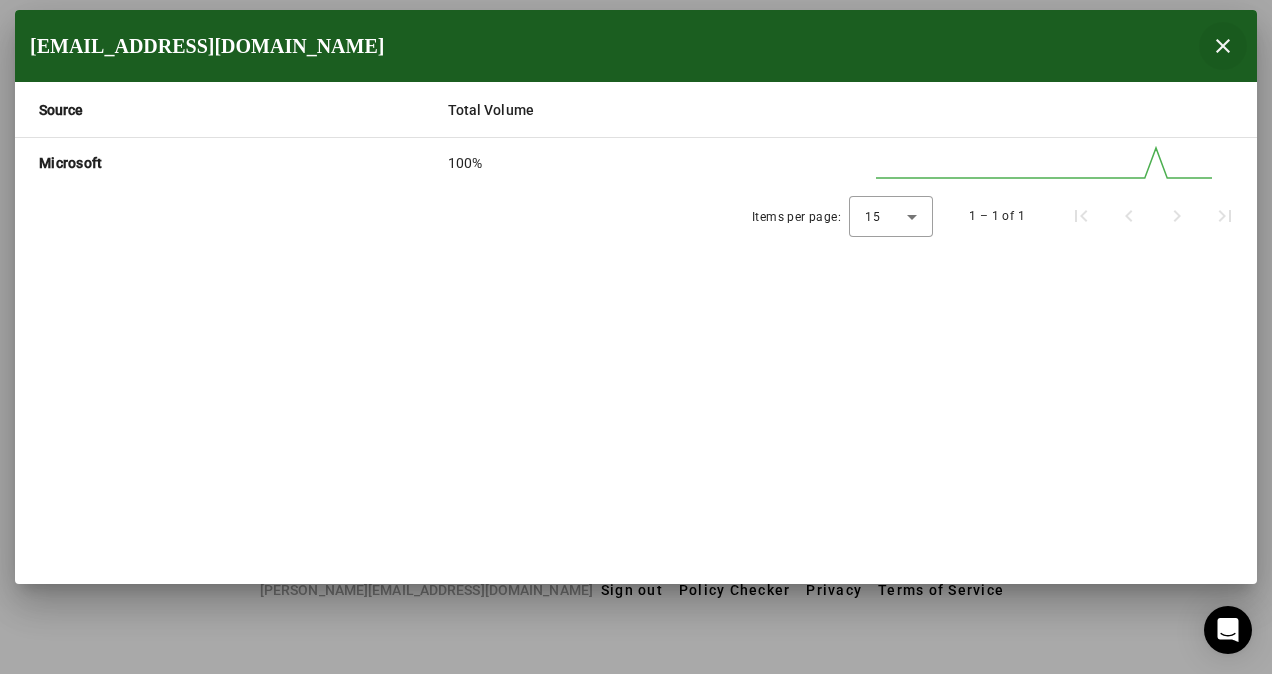 click at bounding box center [1223, 46] 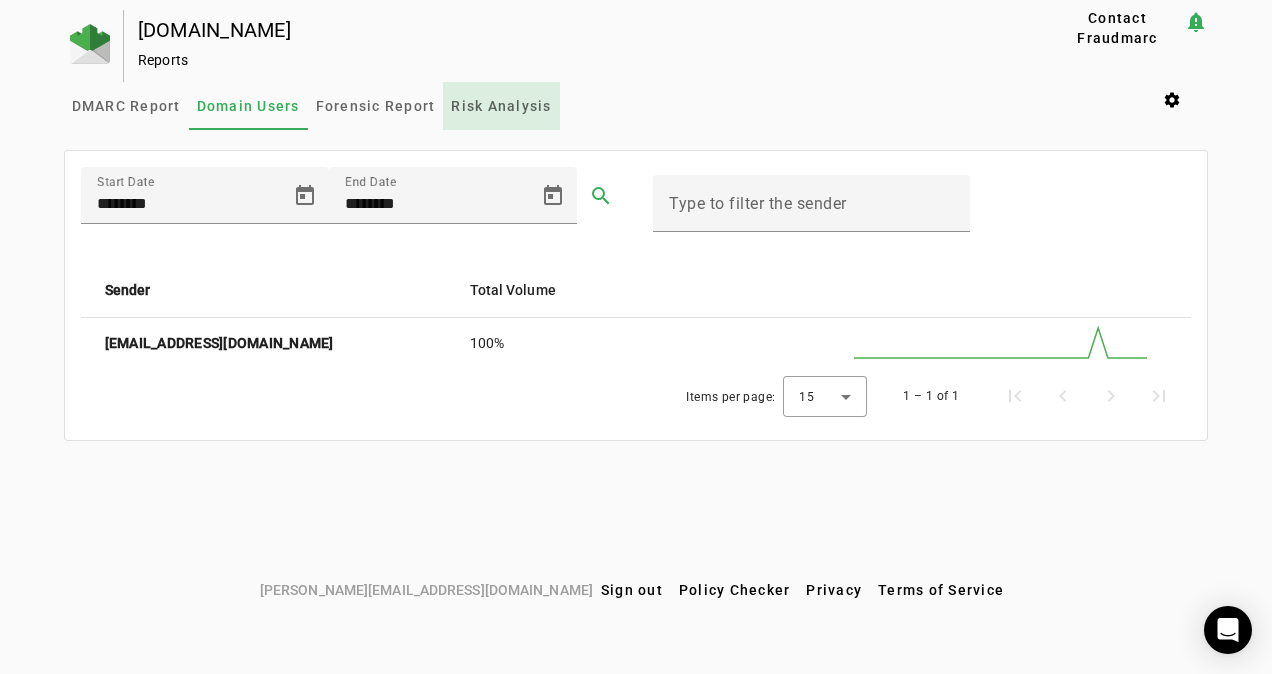 click on "Risk Analysis" at bounding box center (501, 106) 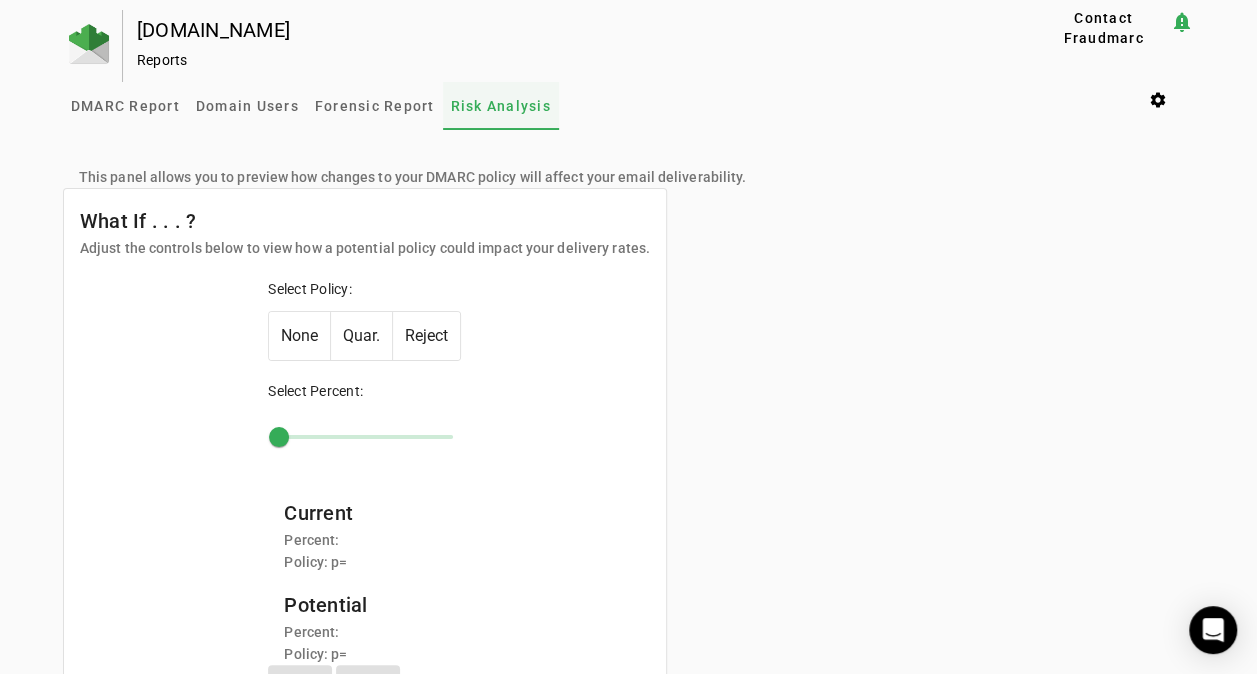 type on "***" 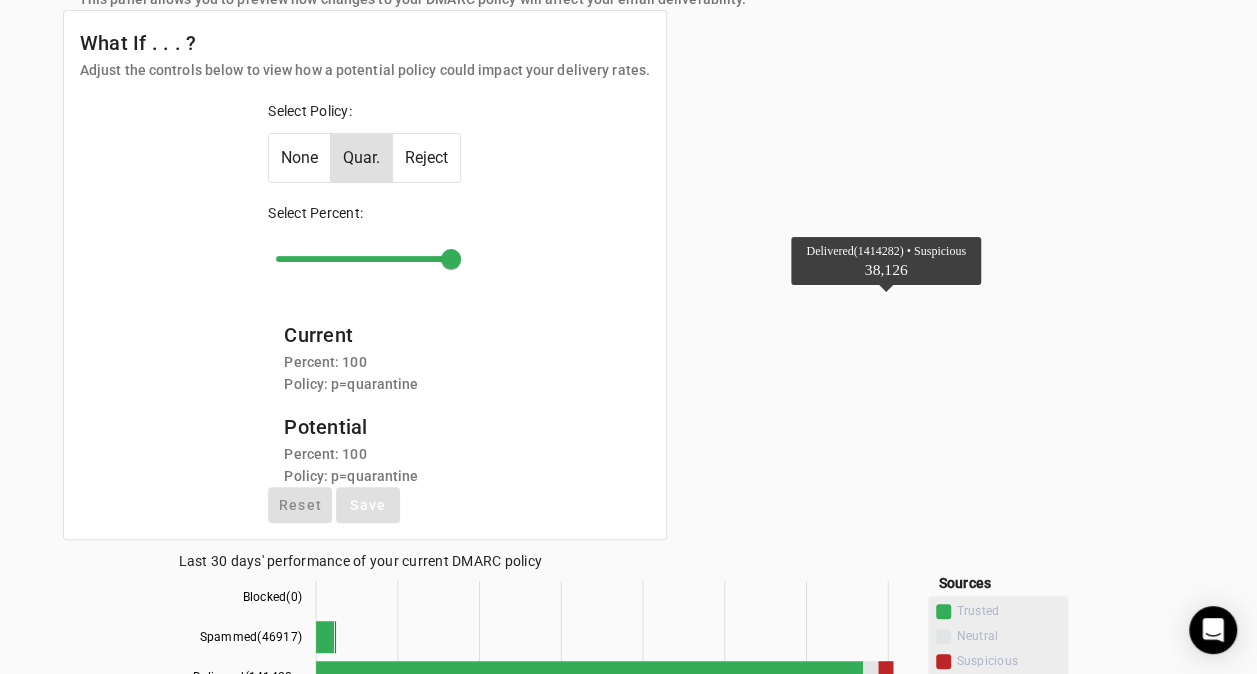 scroll, scrollTop: 0, scrollLeft: 0, axis: both 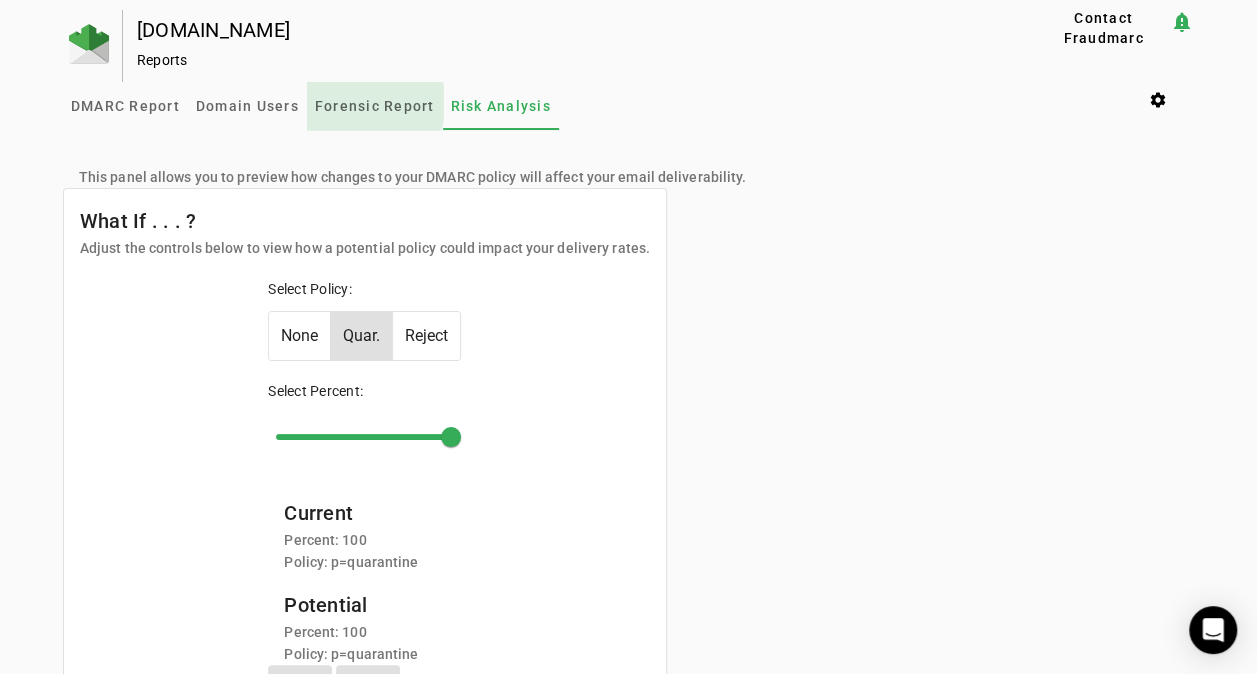 click on "Forensic Report" at bounding box center (375, 106) 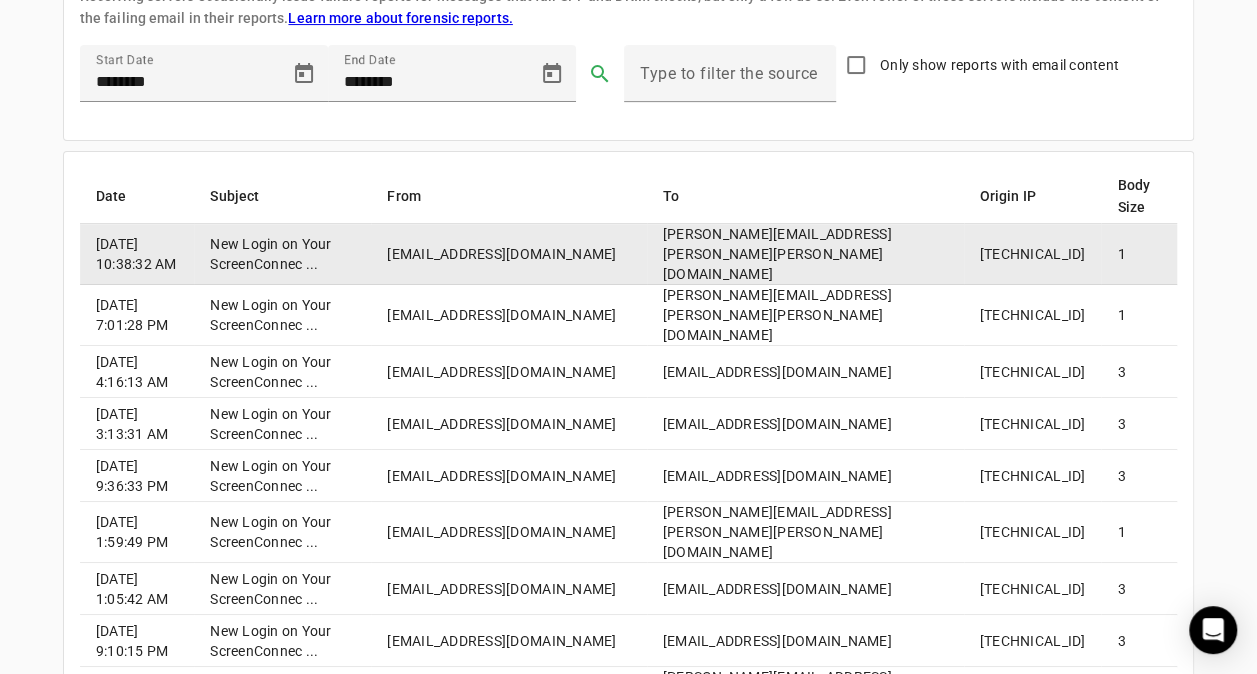 scroll, scrollTop: 0, scrollLeft: 0, axis: both 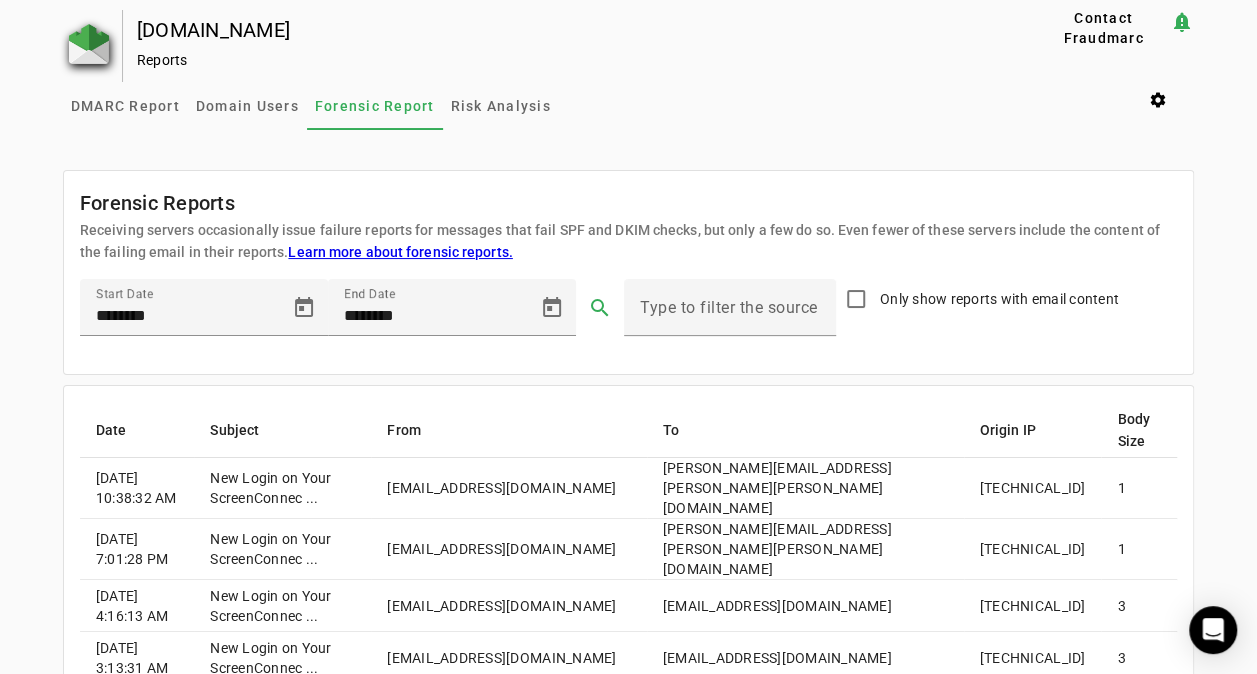 click 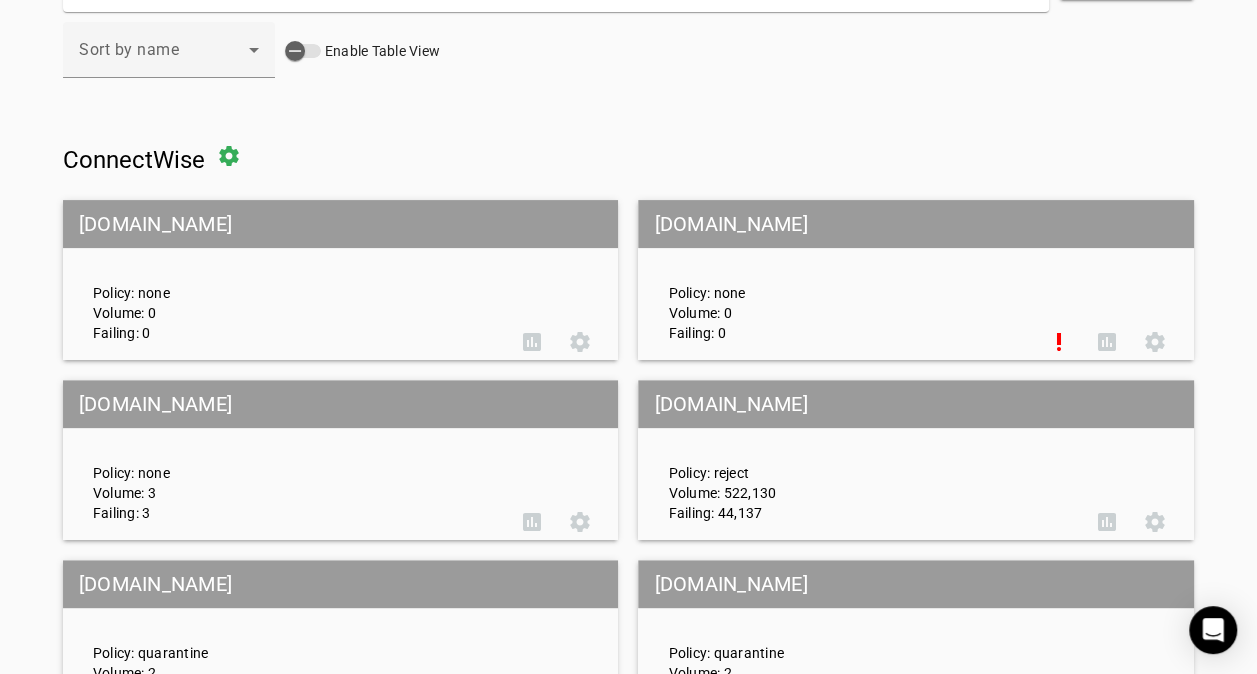 scroll, scrollTop: 200, scrollLeft: 0, axis: vertical 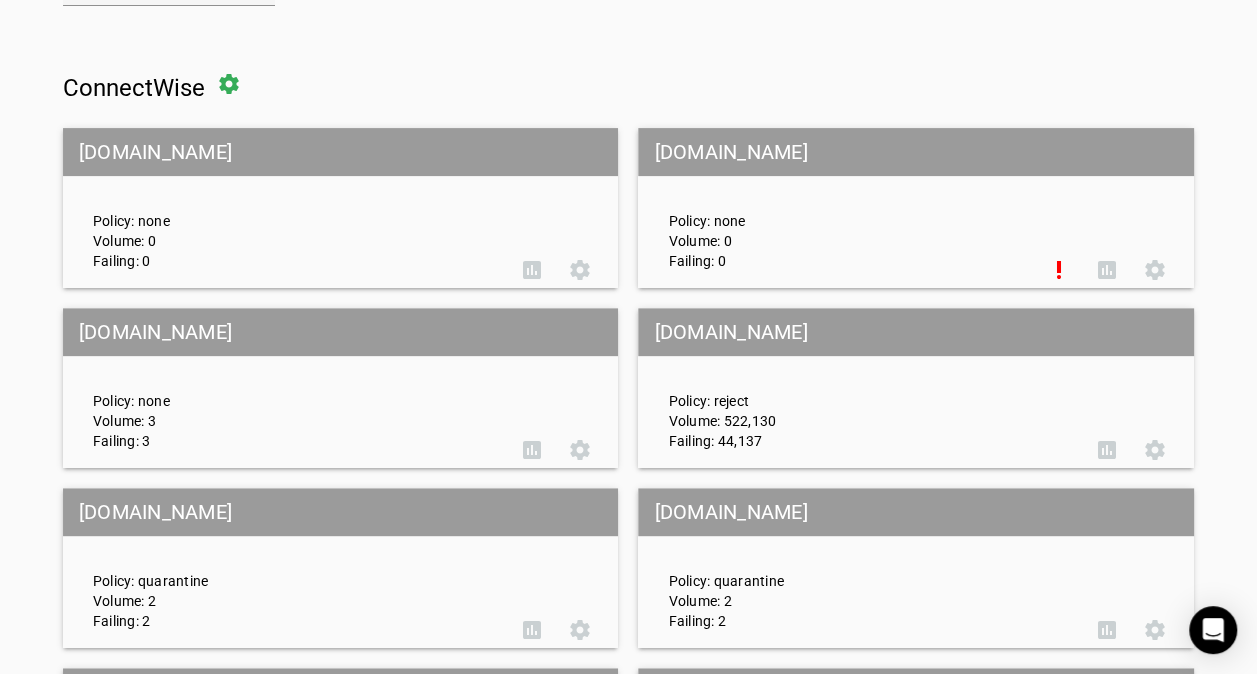 click on "brightgauge.com" 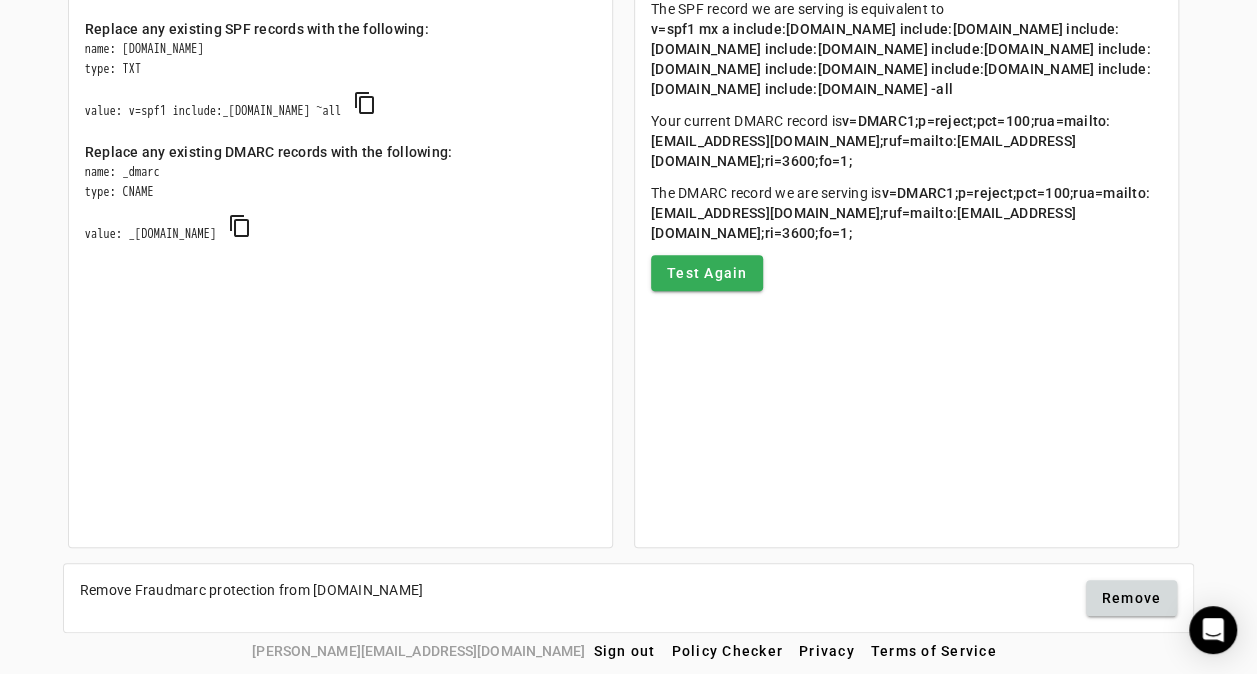 scroll, scrollTop: 0, scrollLeft: 0, axis: both 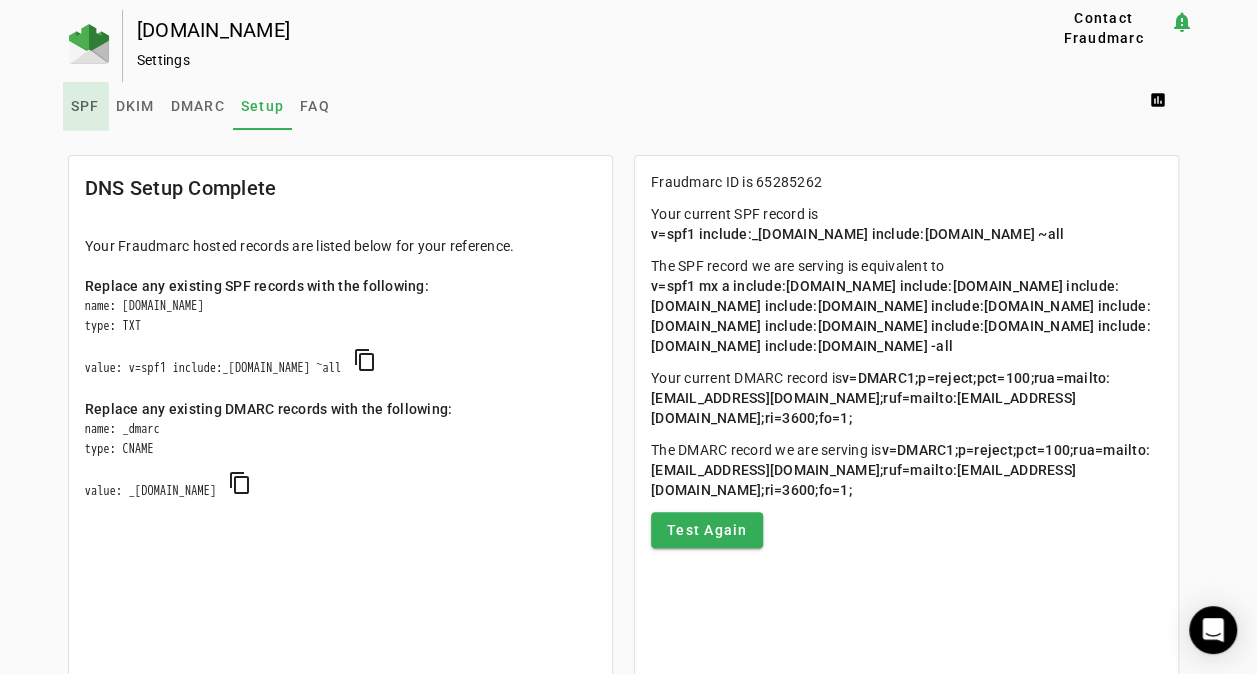 click on "SPF" at bounding box center [85, 106] 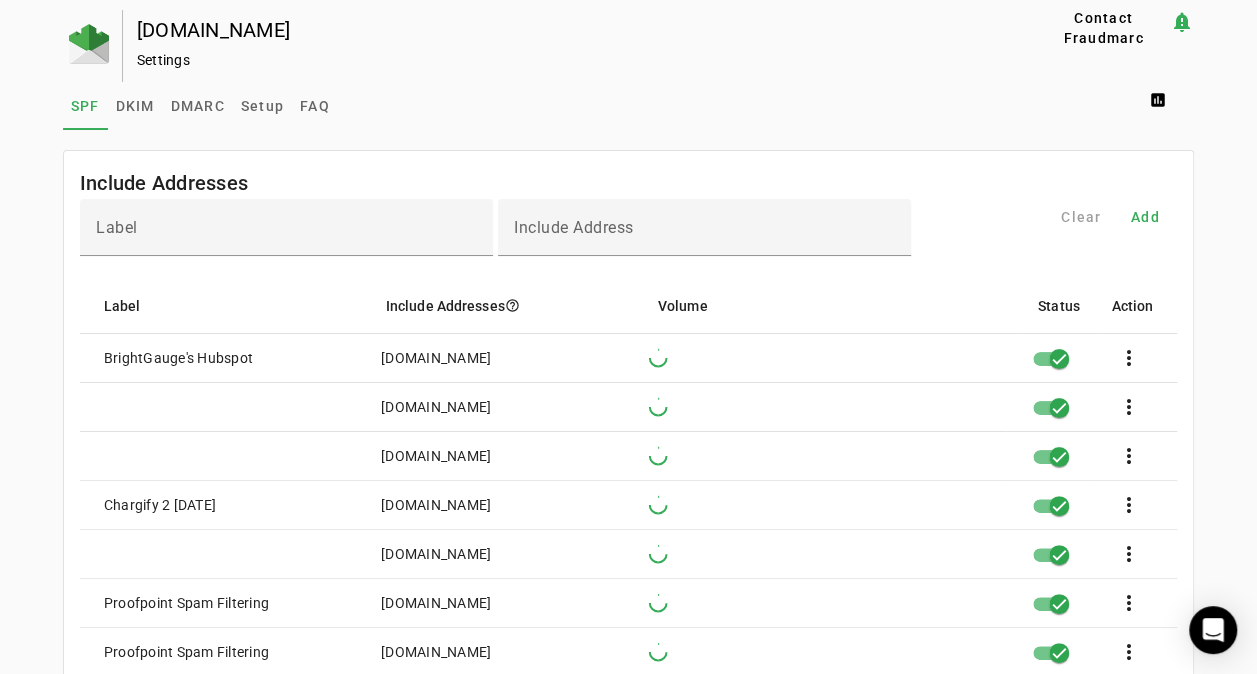 click on "Settings" 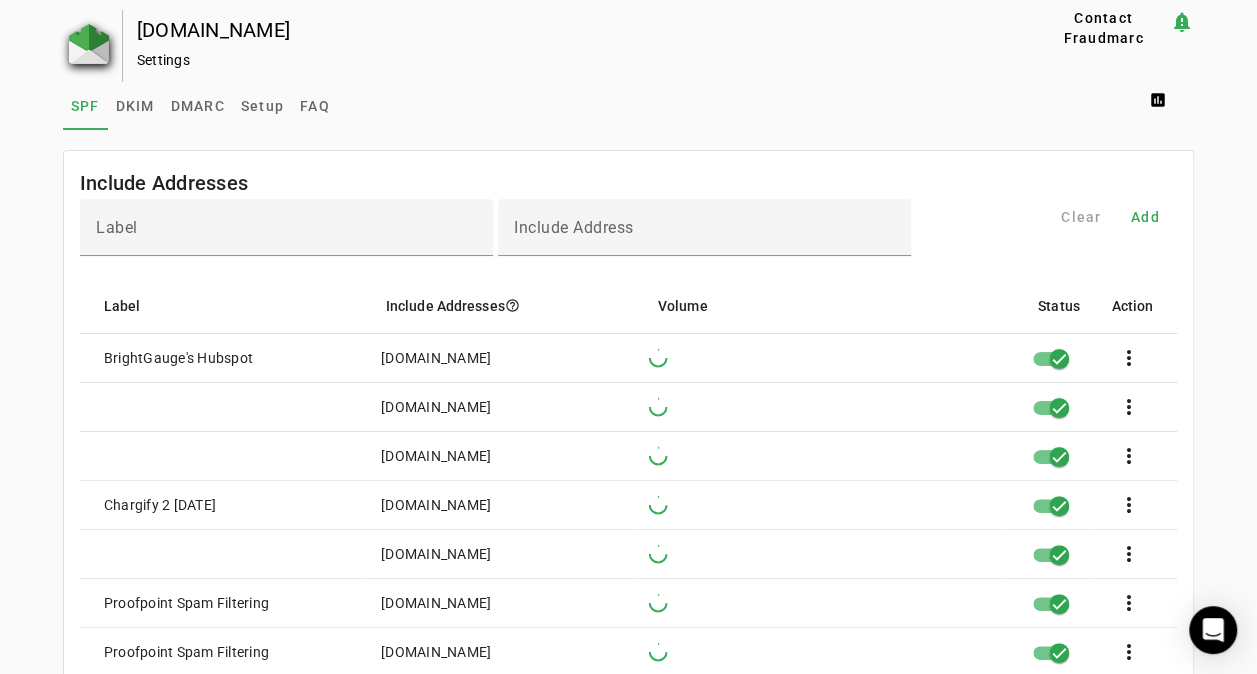click 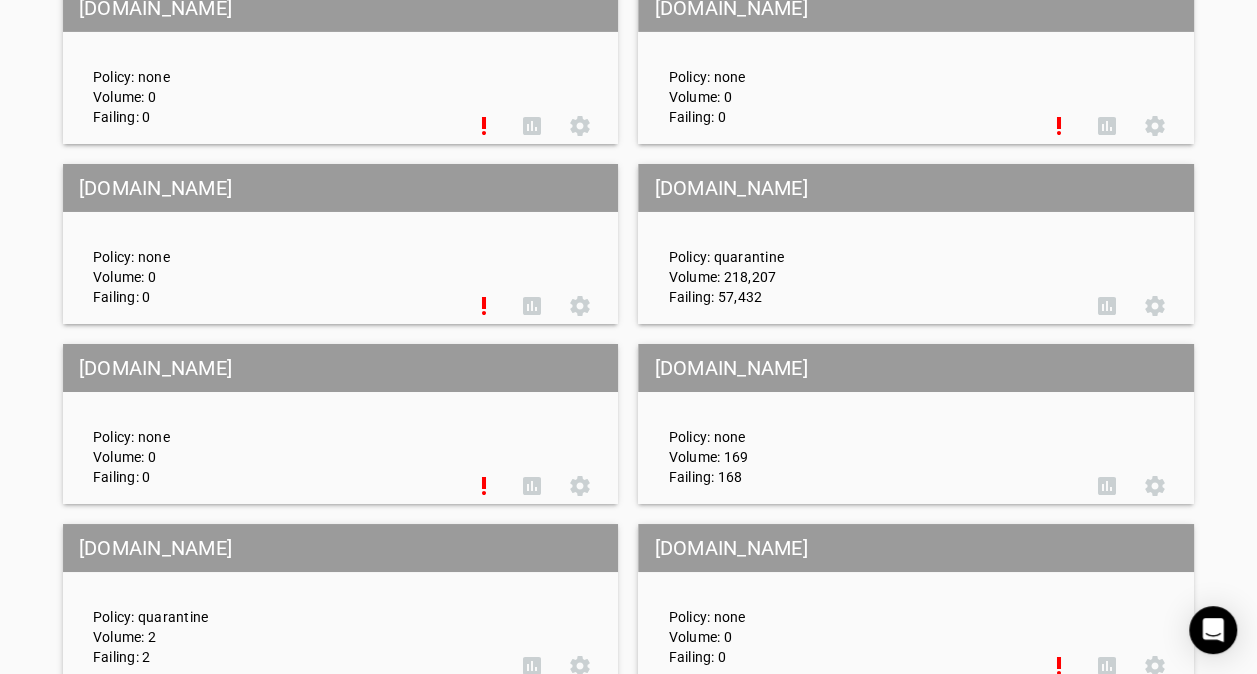 scroll, scrollTop: 3546, scrollLeft: 0, axis: vertical 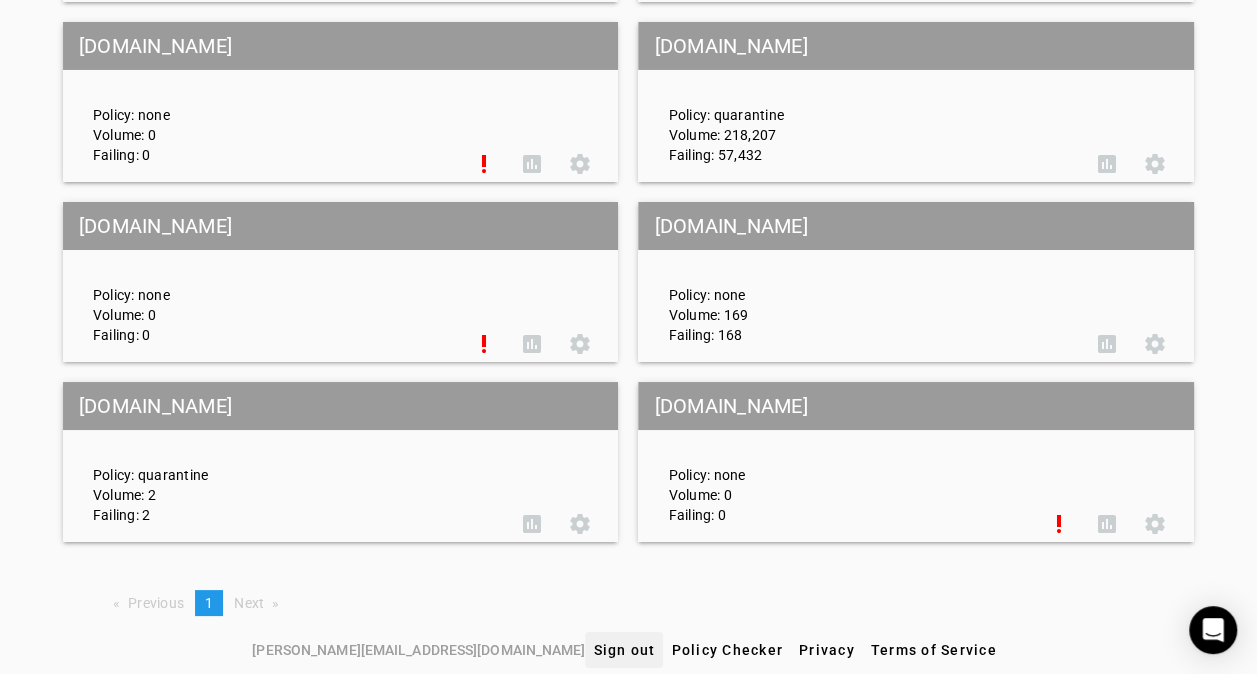 click on "Sign out" 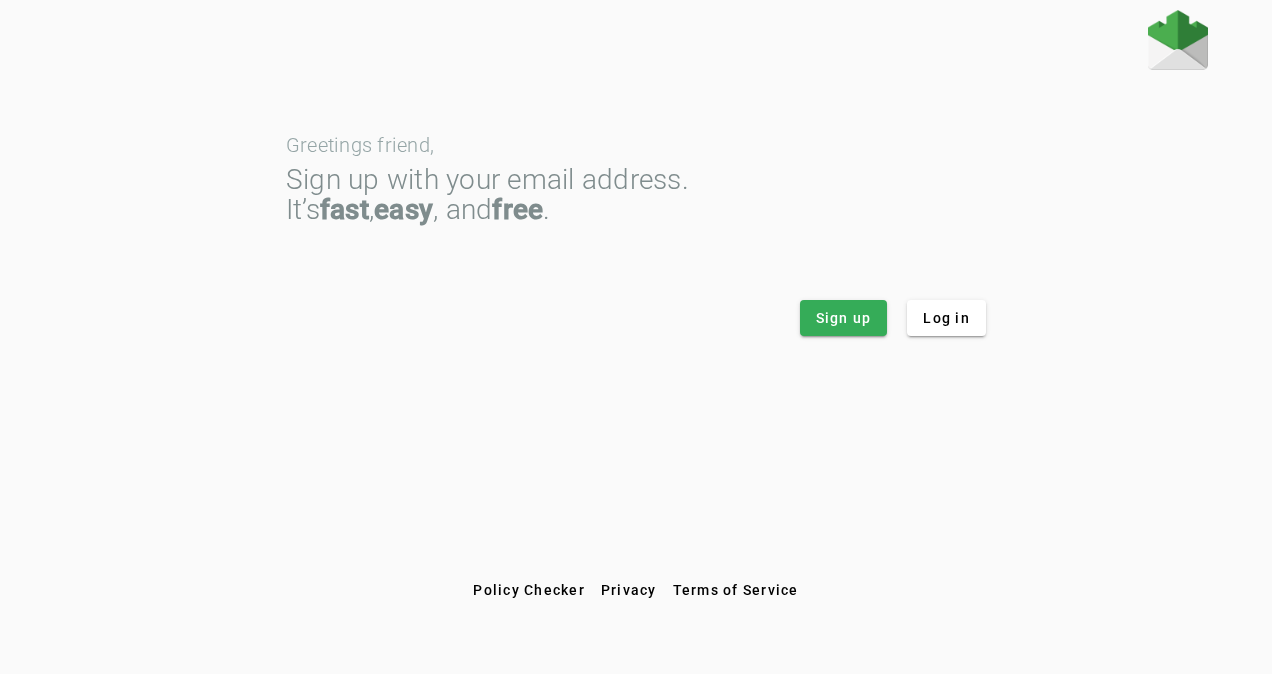 scroll, scrollTop: 0, scrollLeft: 0, axis: both 